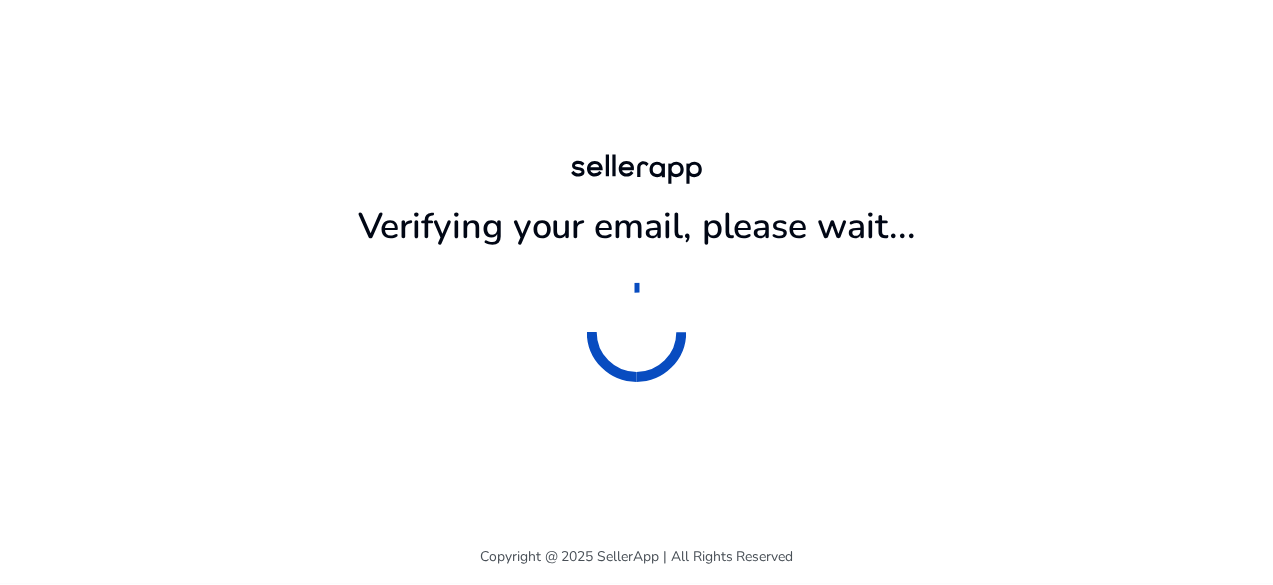 scroll, scrollTop: 0, scrollLeft: 0, axis: both 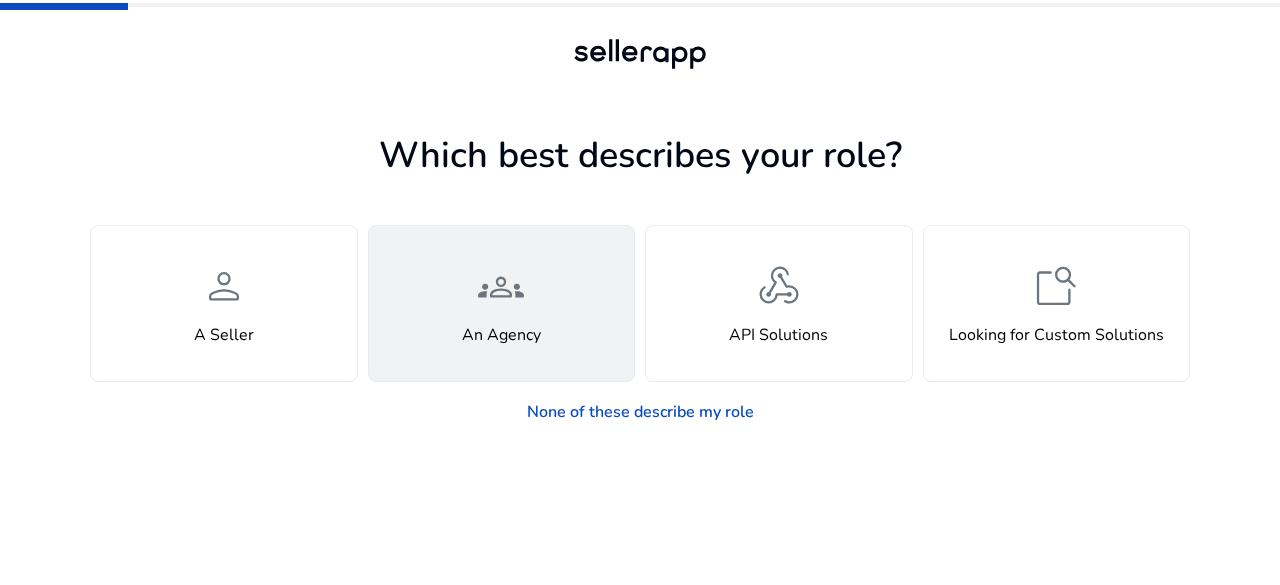 click on "An Agency" 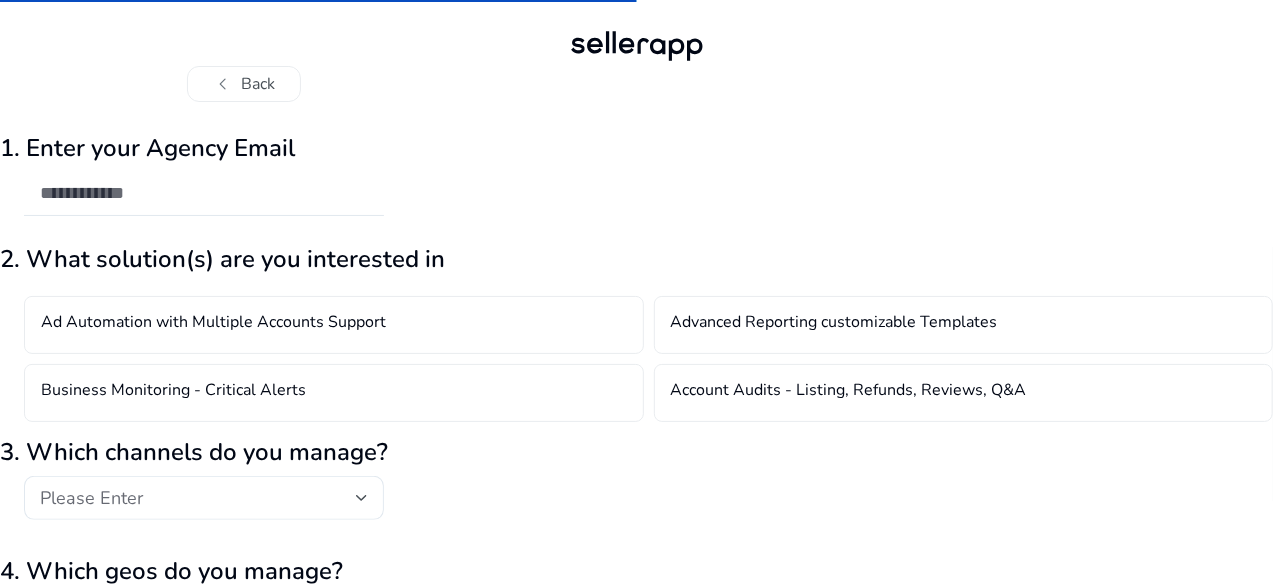 scroll, scrollTop: 0, scrollLeft: 0, axis: both 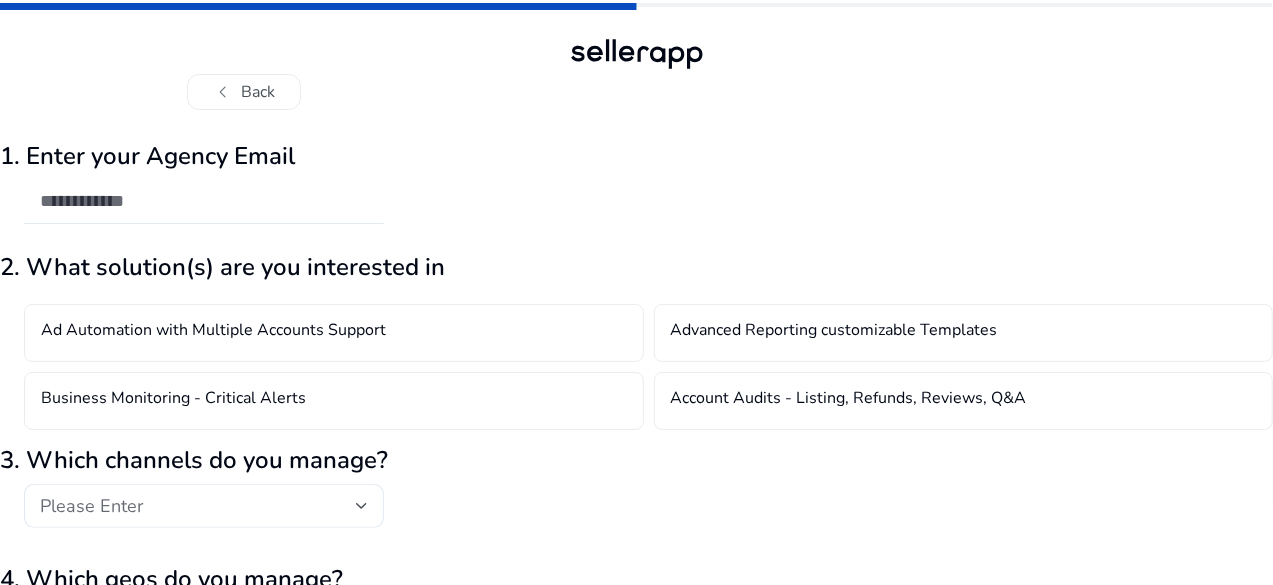 click at bounding box center (204, 201) 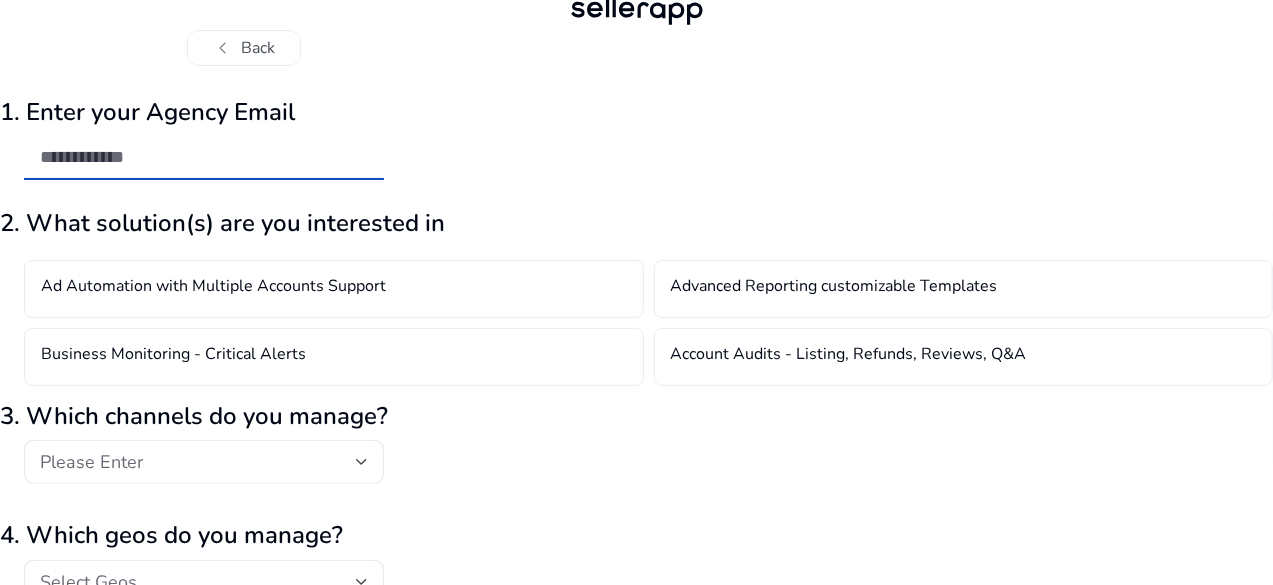 scroll, scrollTop: 265, scrollLeft: 0, axis: vertical 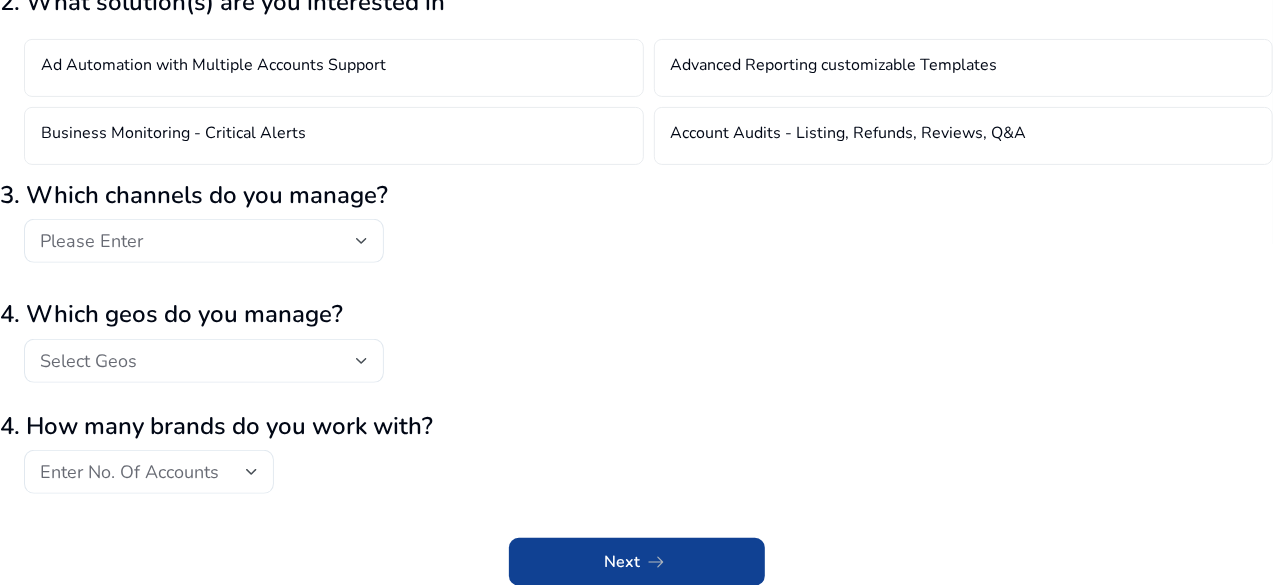 click 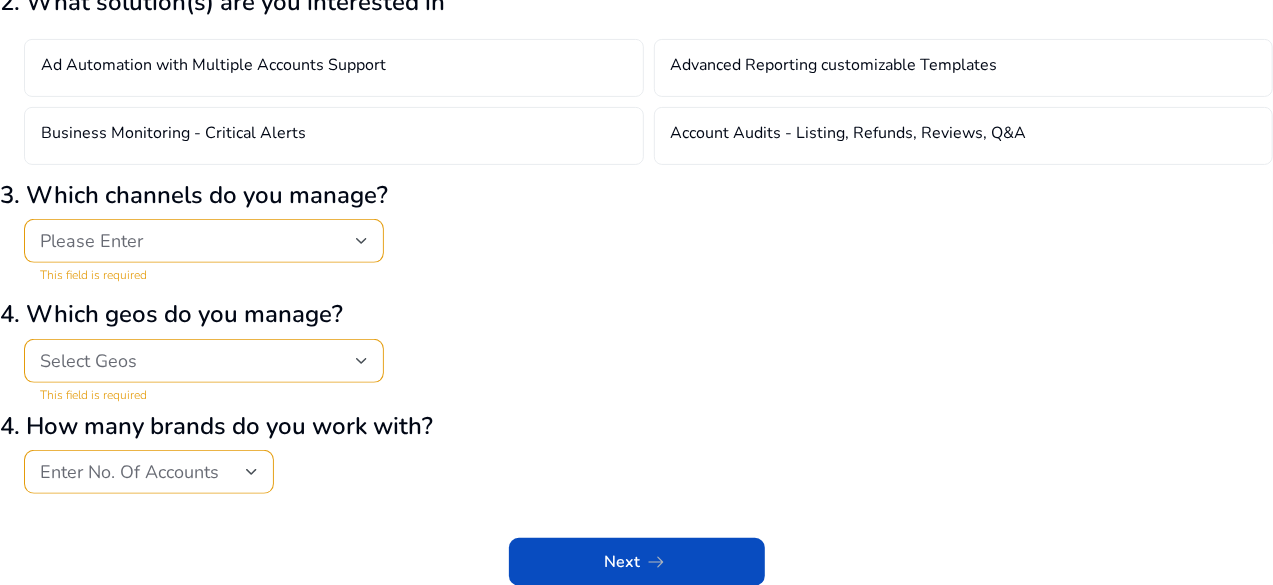 click on "Please Enter" at bounding box center [198, 241] 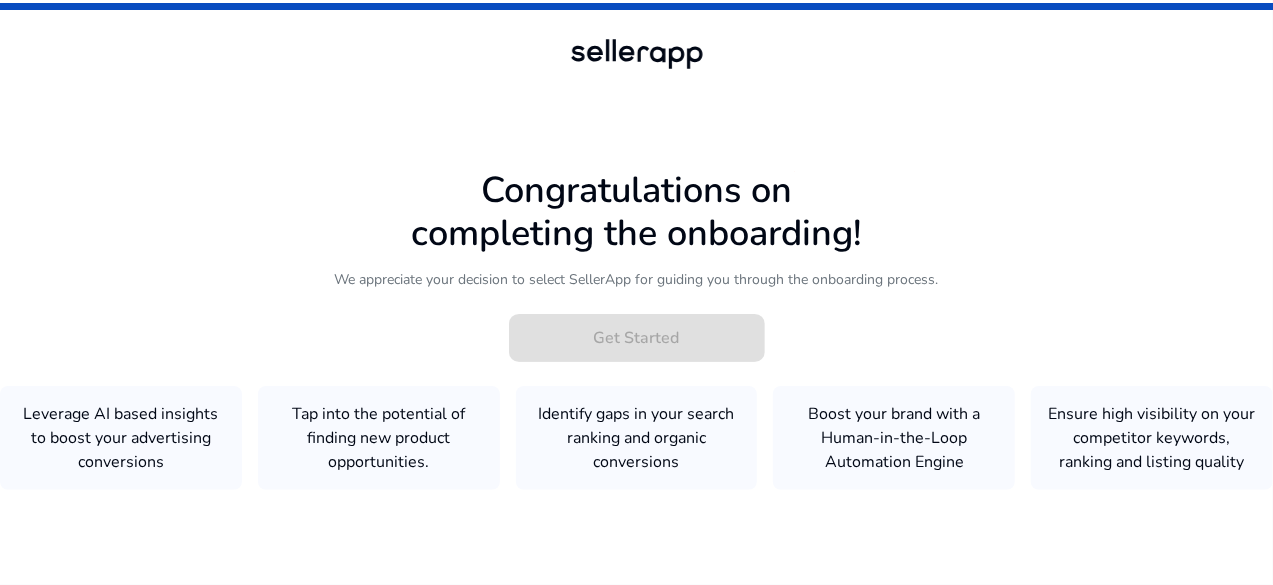 scroll, scrollTop: 0, scrollLeft: 0, axis: both 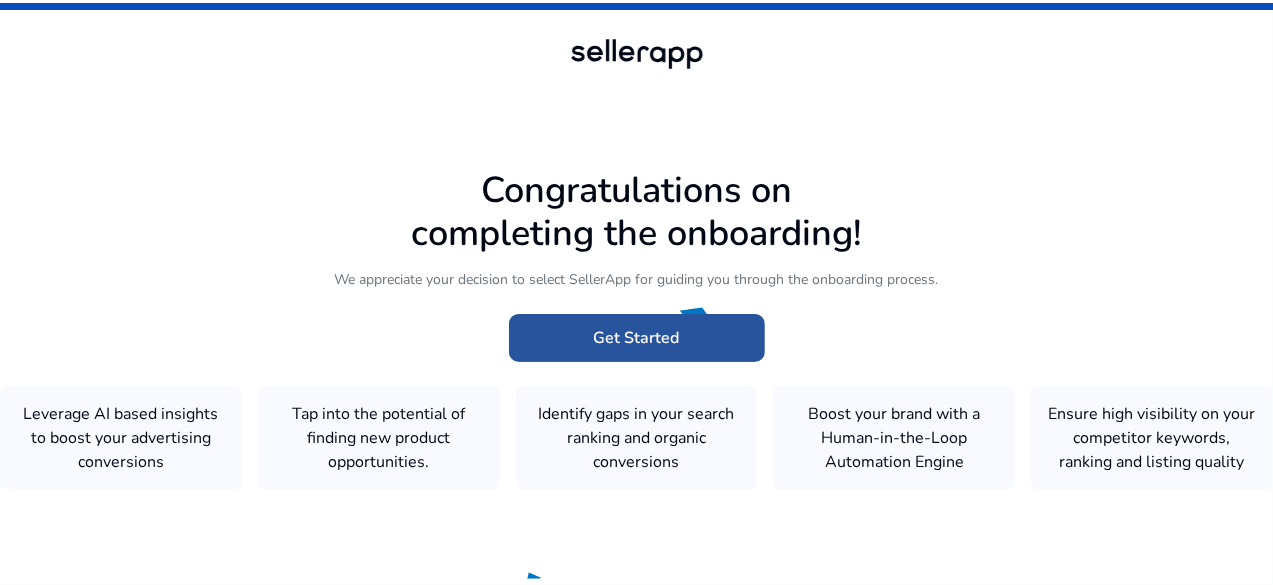 click on "Get Started" 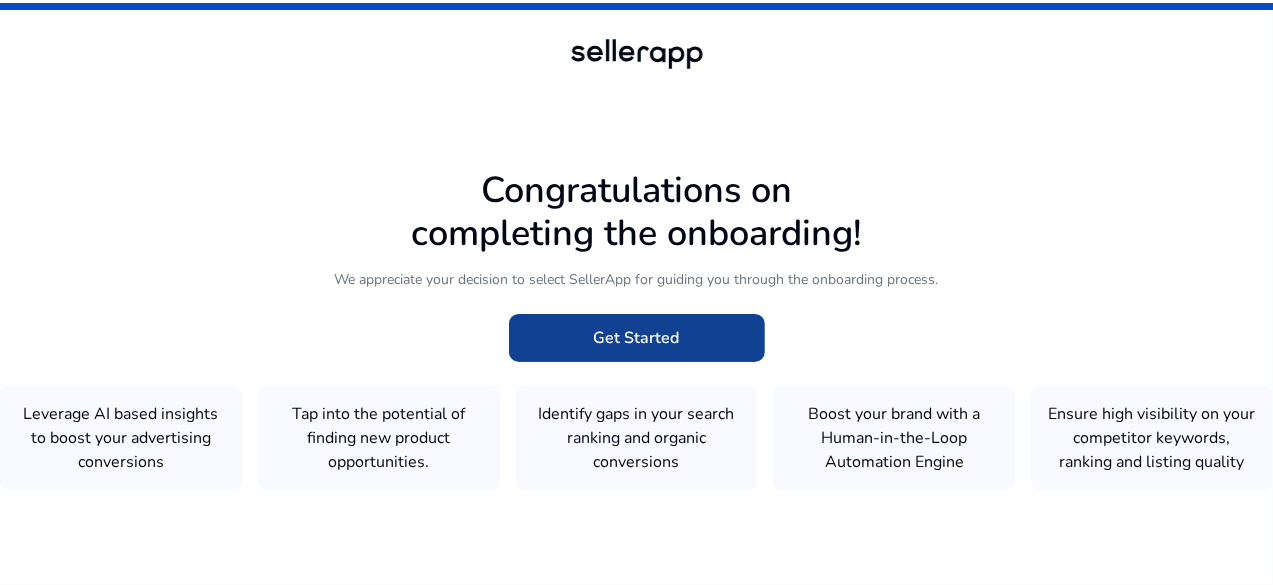 click 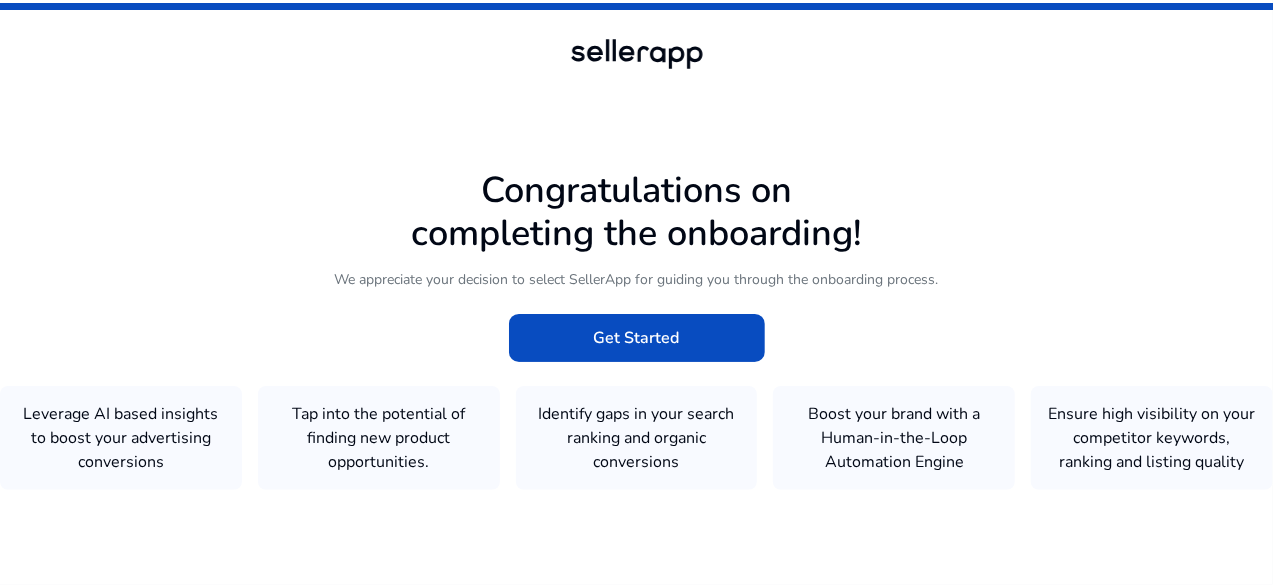 scroll, scrollTop: 0, scrollLeft: 0, axis: both 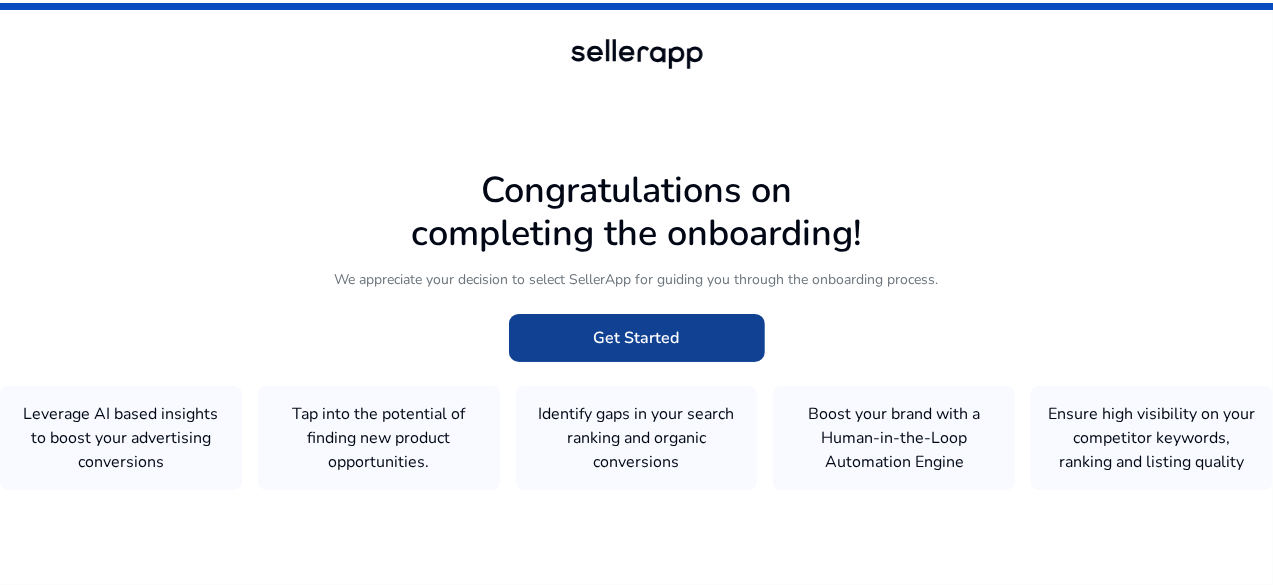 click on "Get Started" 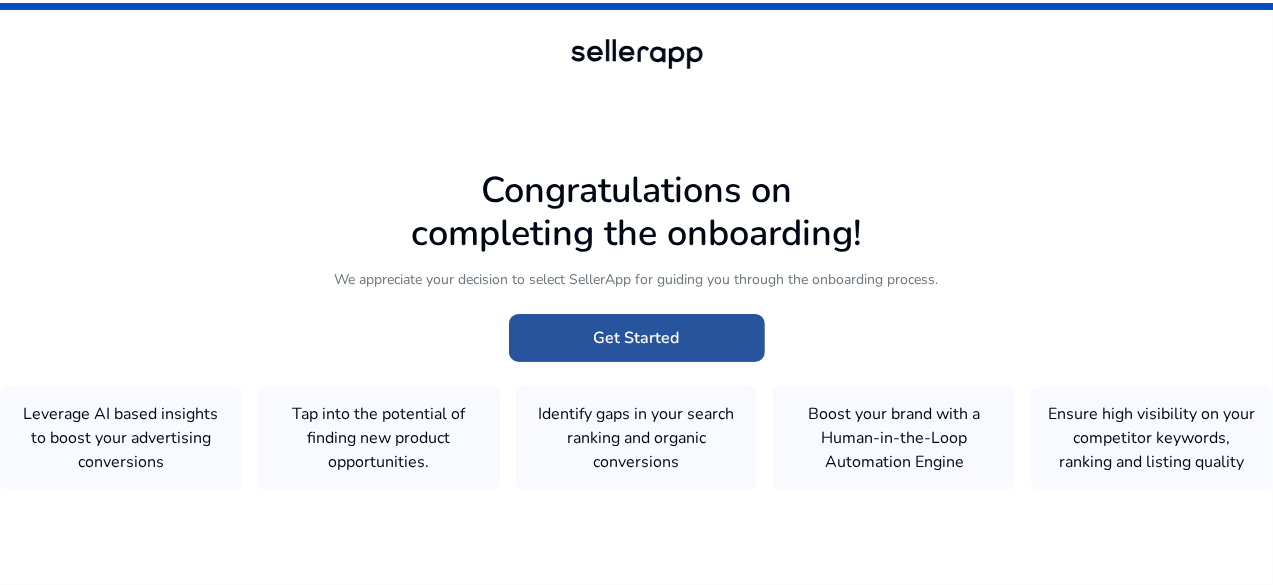click on "Get Started" 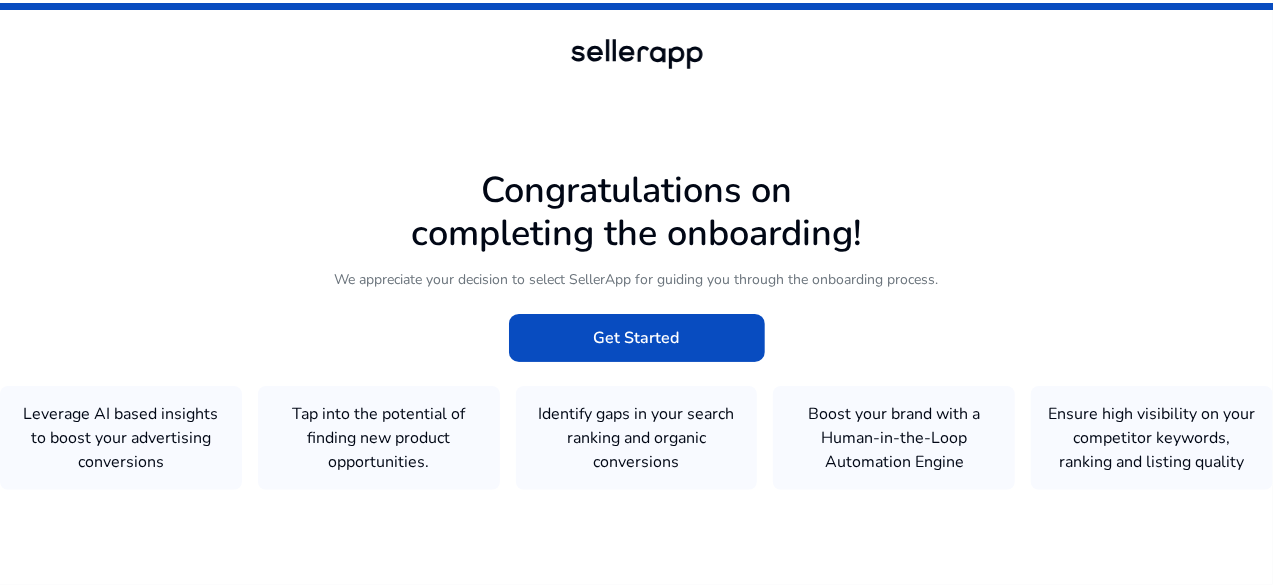 scroll, scrollTop: 0, scrollLeft: 0, axis: both 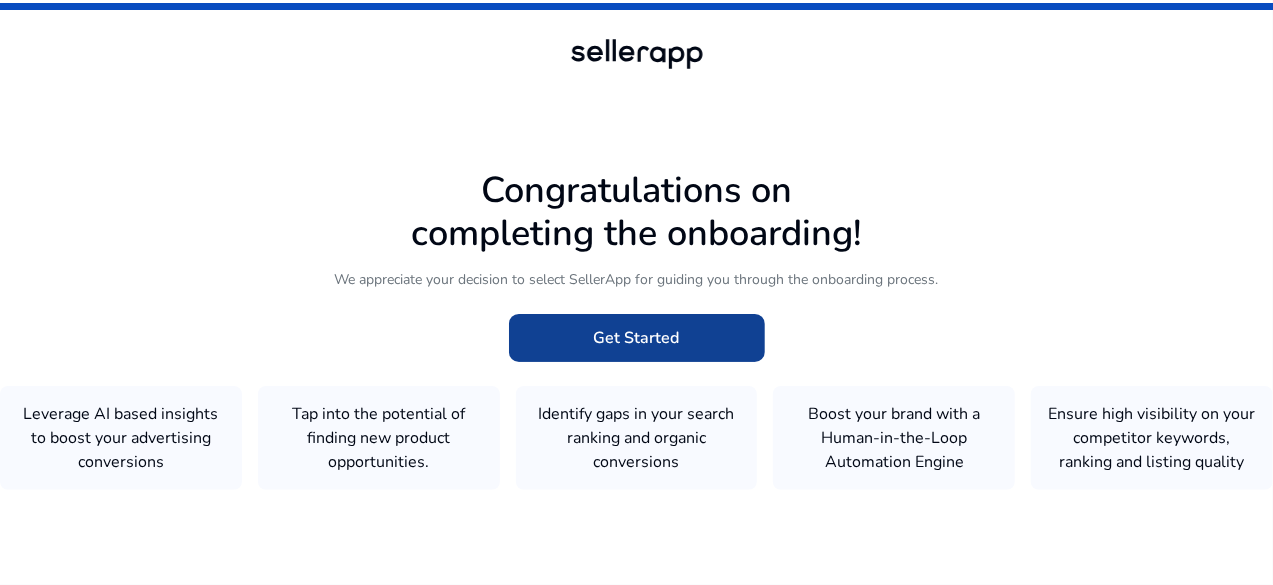 click 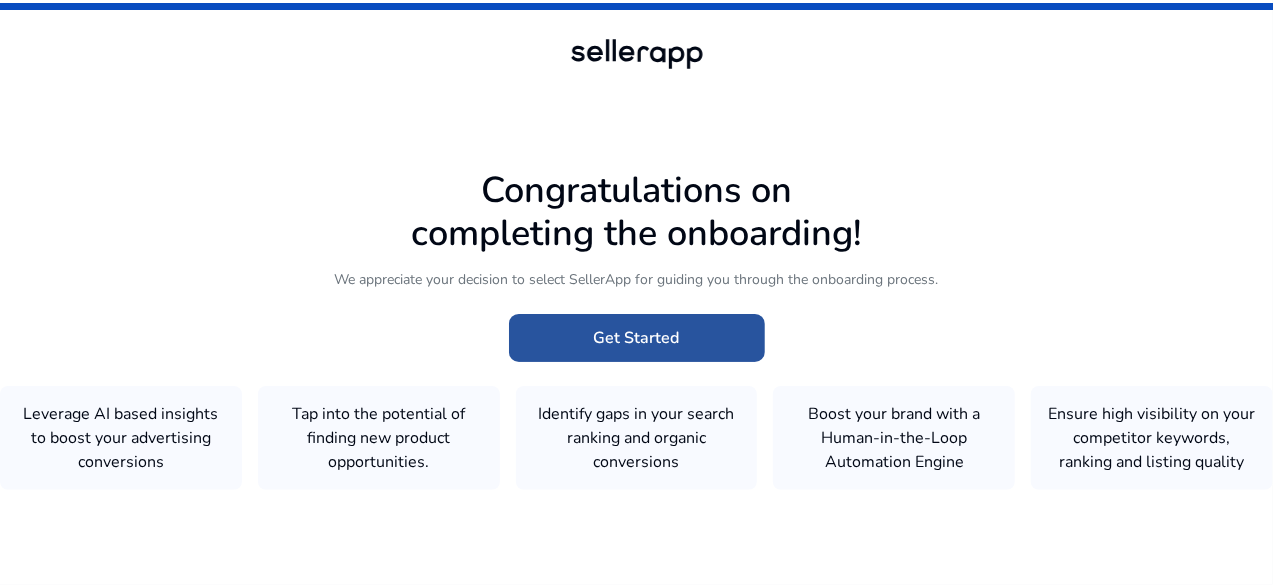 click on "Get Started" 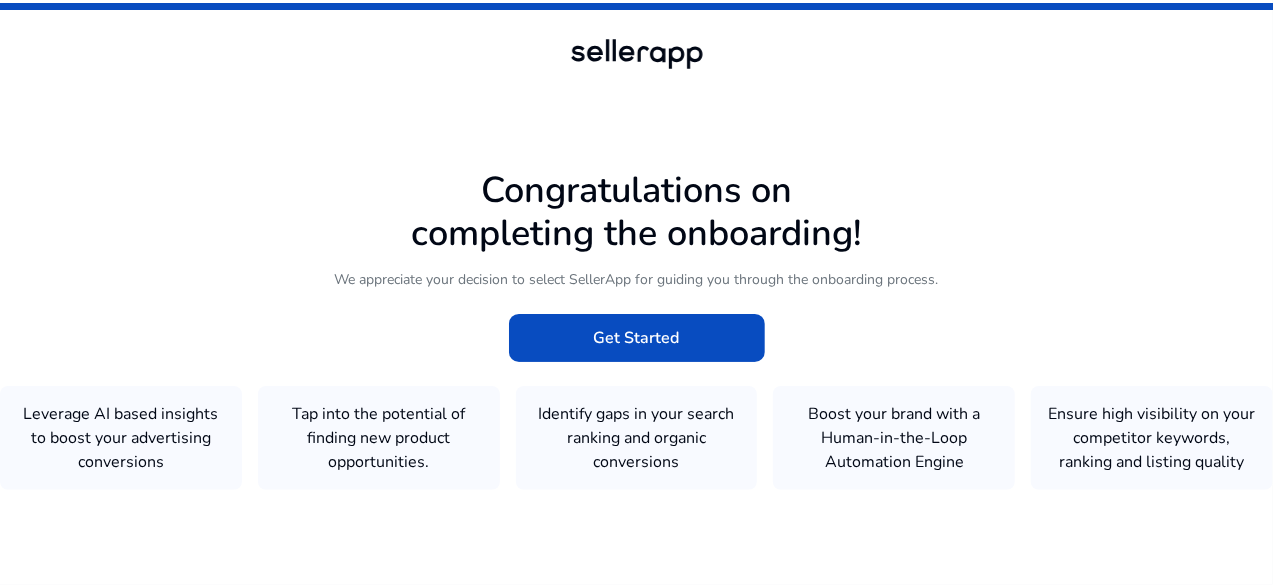 scroll, scrollTop: 0, scrollLeft: 0, axis: both 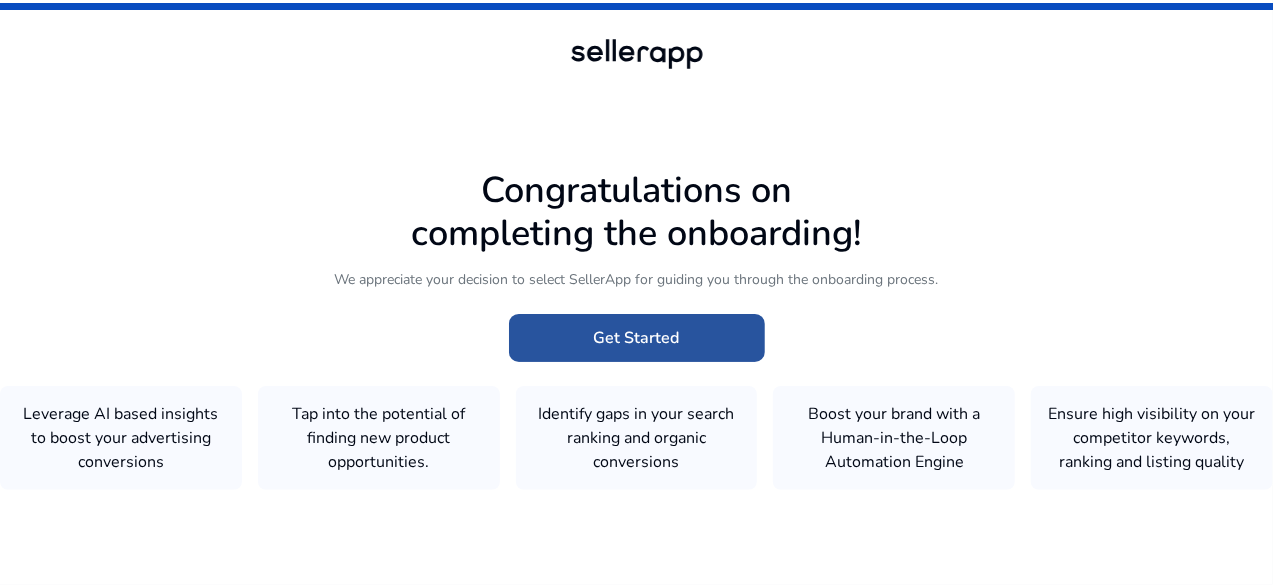 click 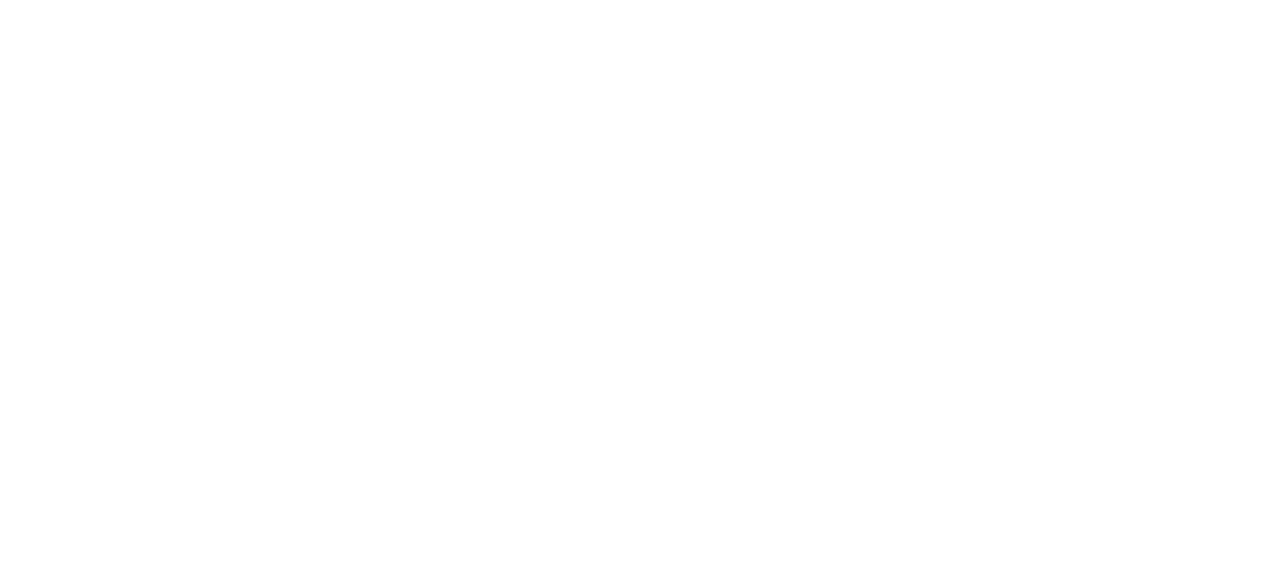 scroll, scrollTop: 0, scrollLeft: 0, axis: both 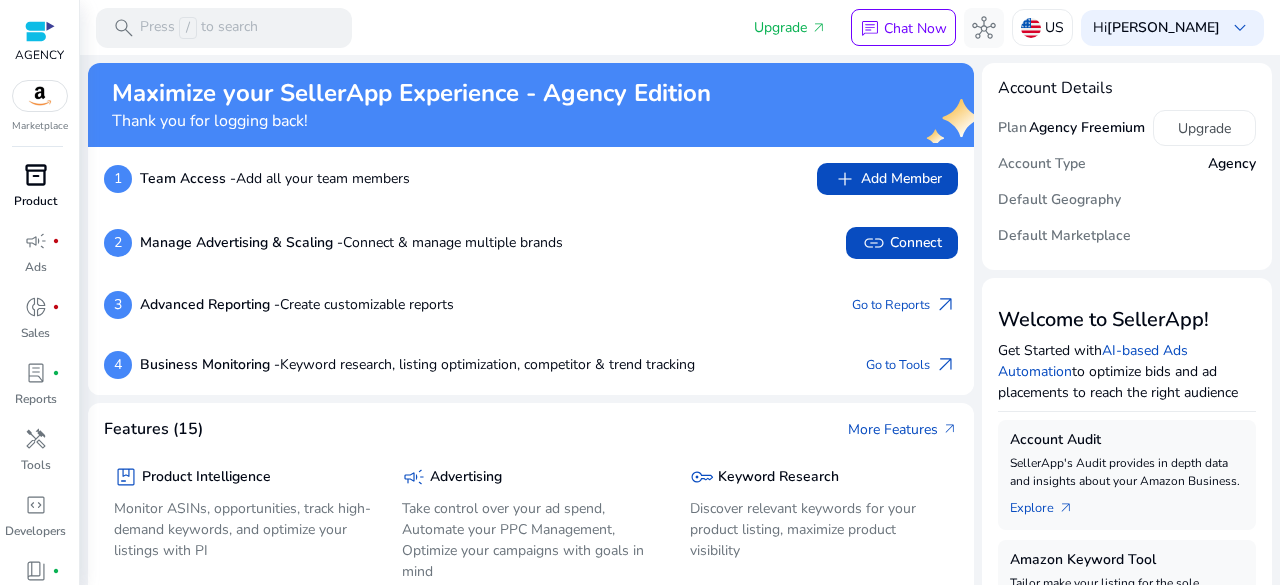 click on "inventory_2" at bounding box center (36, 175) 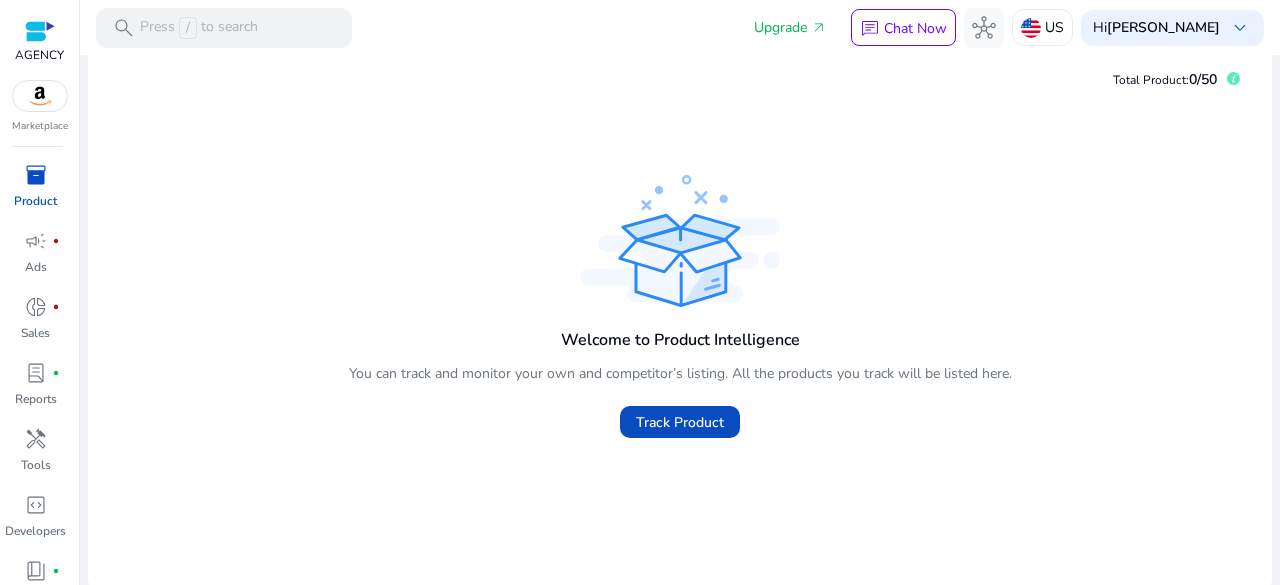 scroll, scrollTop: 22, scrollLeft: 0, axis: vertical 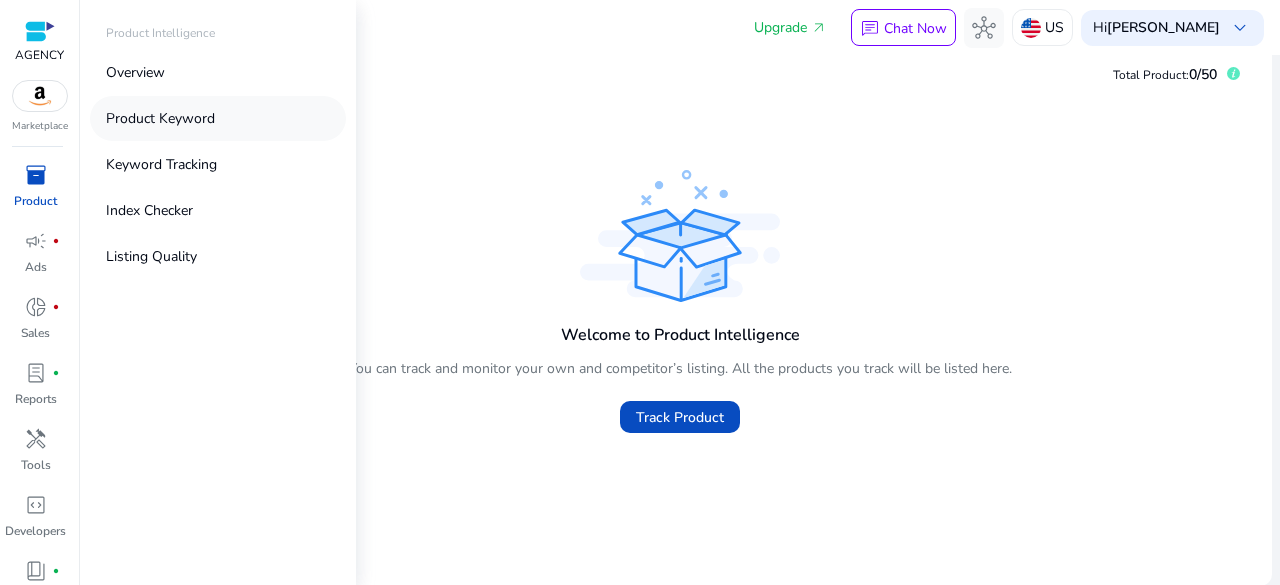 click on "Product Keyword" at bounding box center [160, 118] 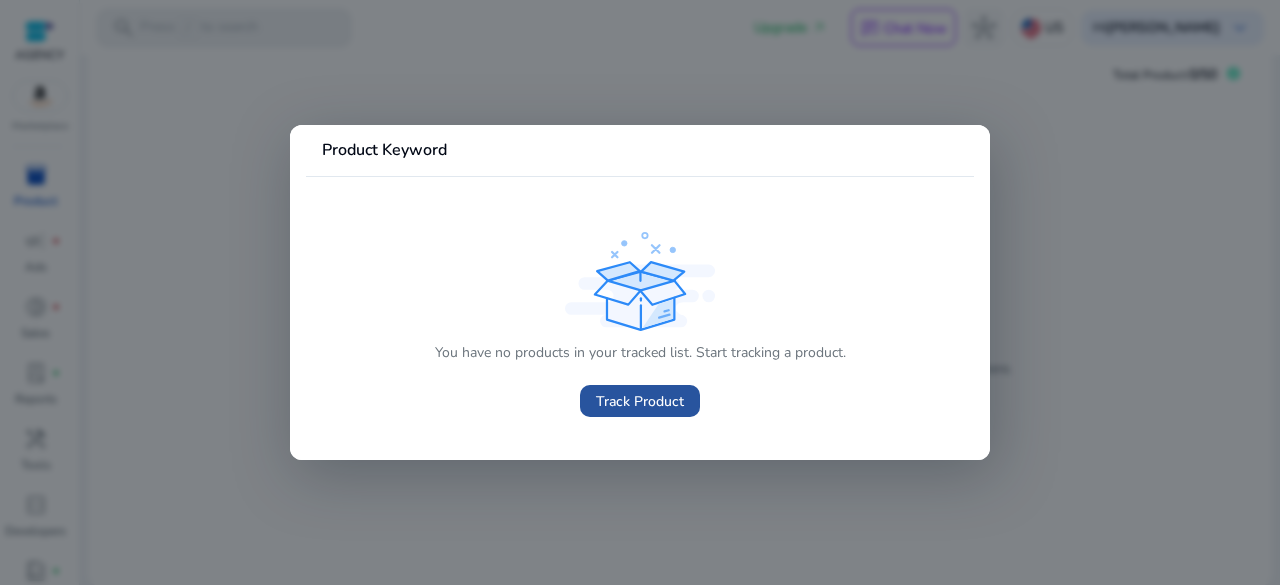click on "Track Product" 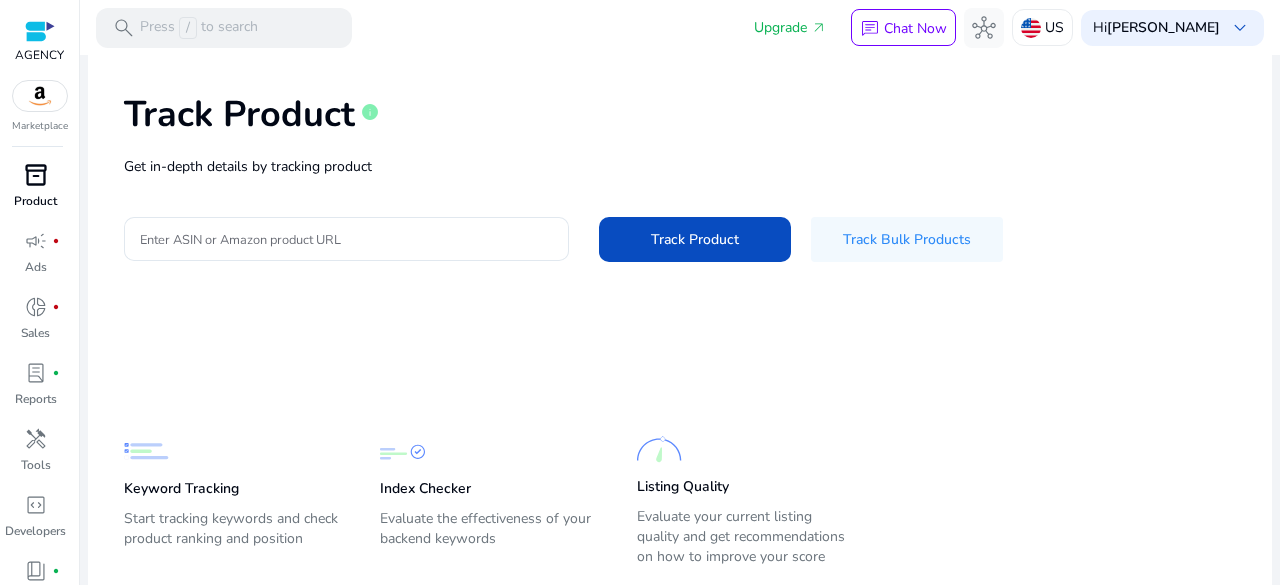 scroll, scrollTop: 0, scrollLeft: 0, axis: both 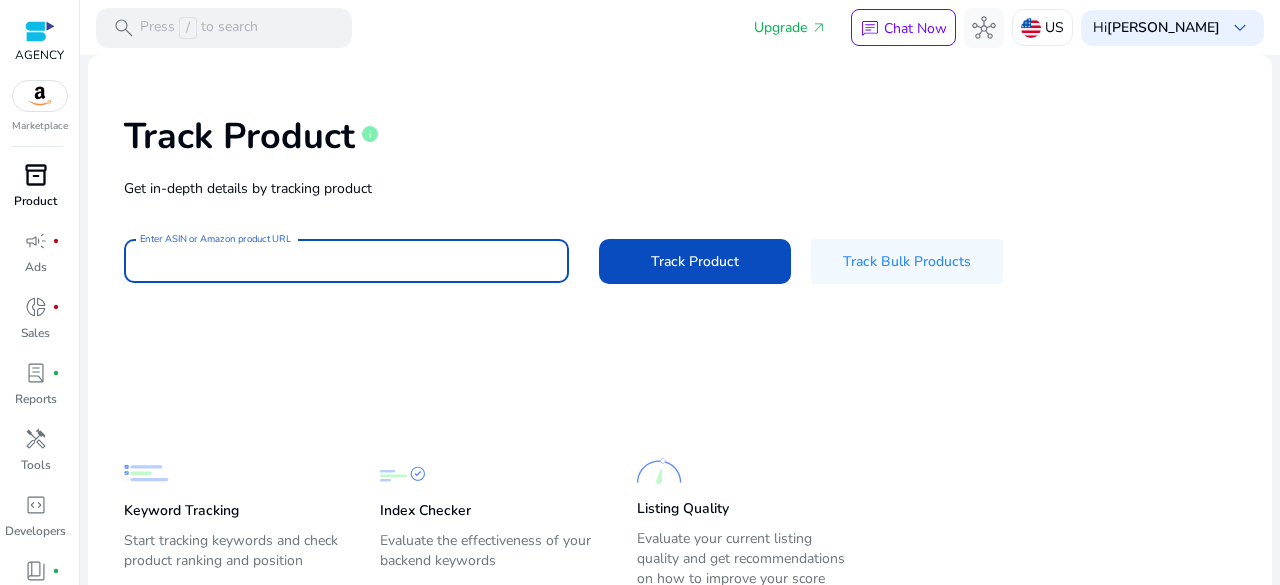click on "Enter ASIN or Amazon product URL" at bounding box center (346, 261) 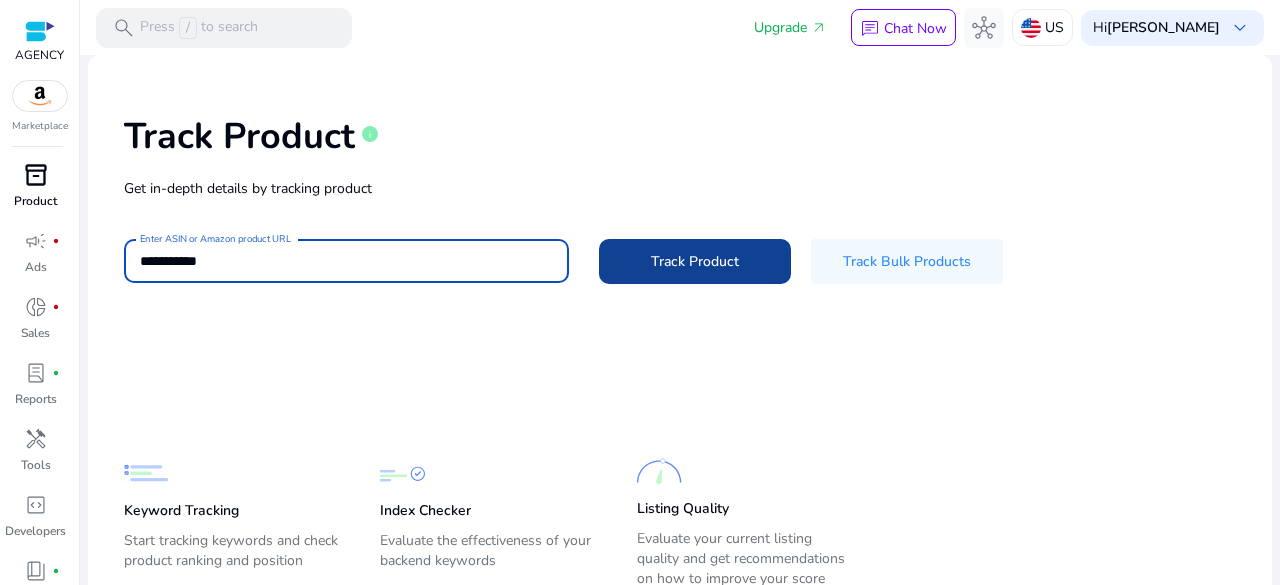type on "**********" 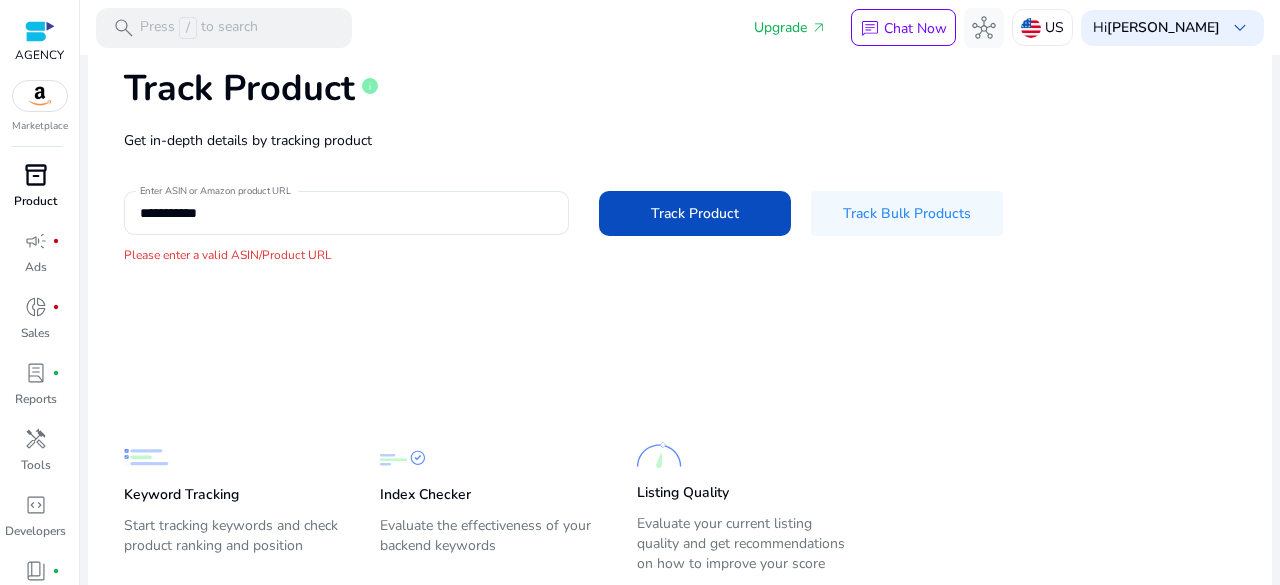 scroll, scrollTop: 0, scrollLeft: 0, axis: both 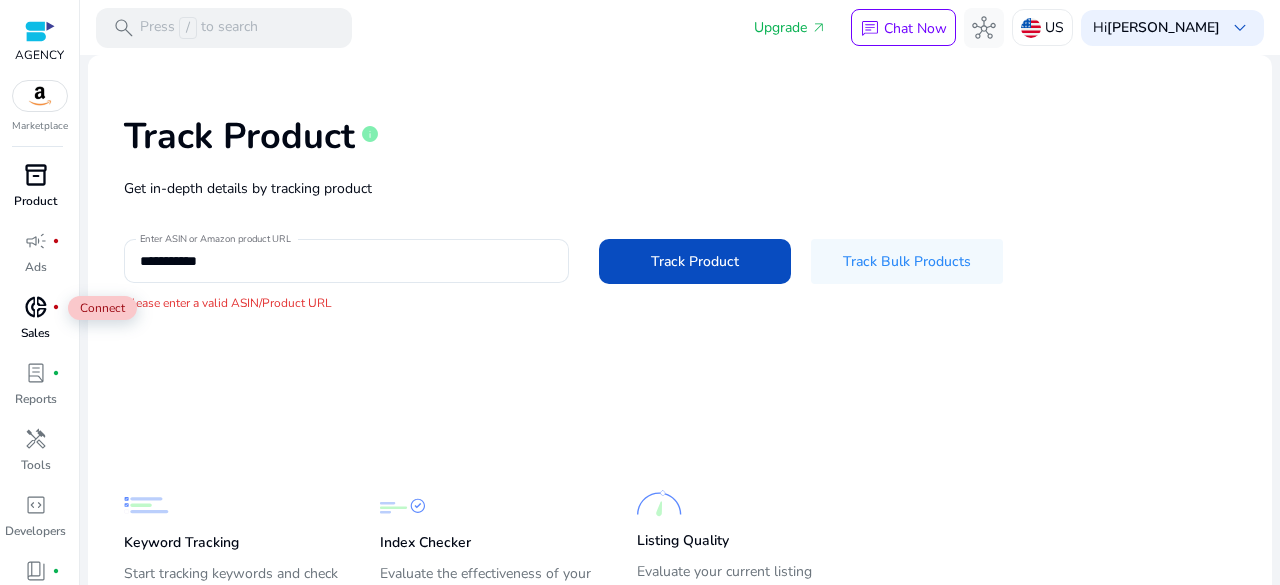 click on "donut_small" at bounding box center (36, 307) 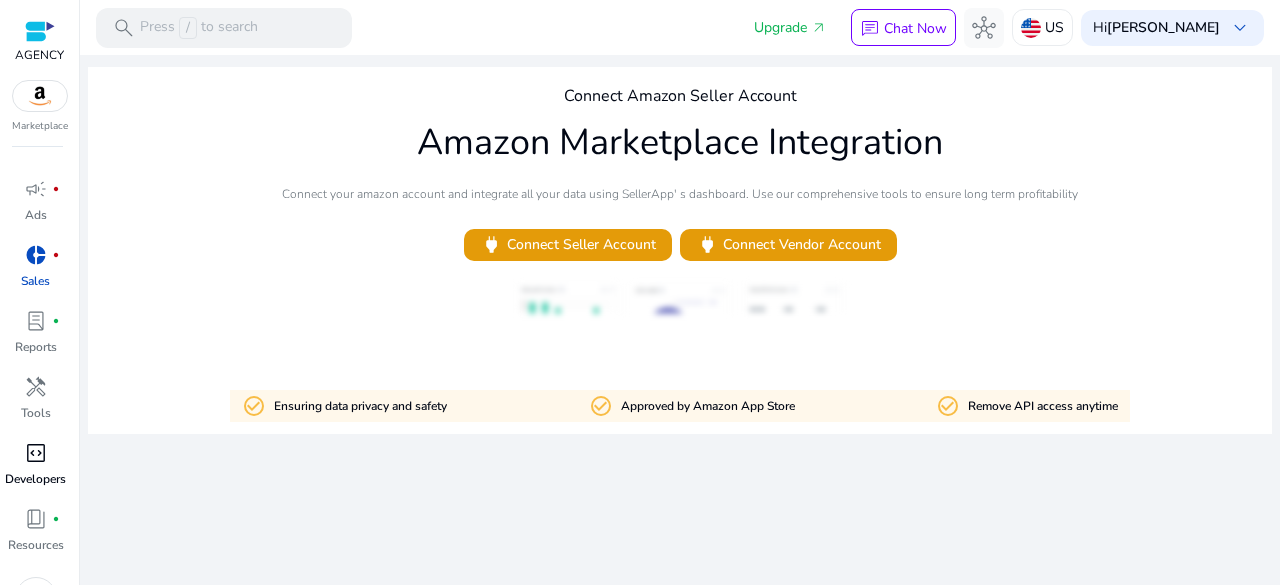 scroll, scrollTop: 92, scrollLeft: 0, axis: vertical 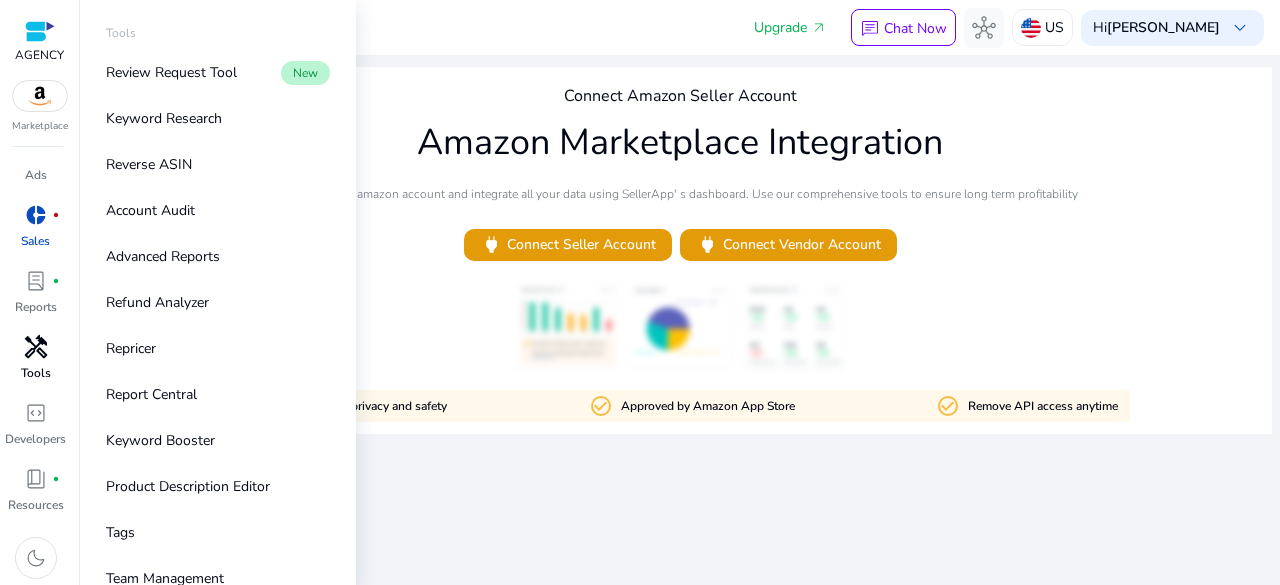 click on "handyman" at bounding box center [36, 347] 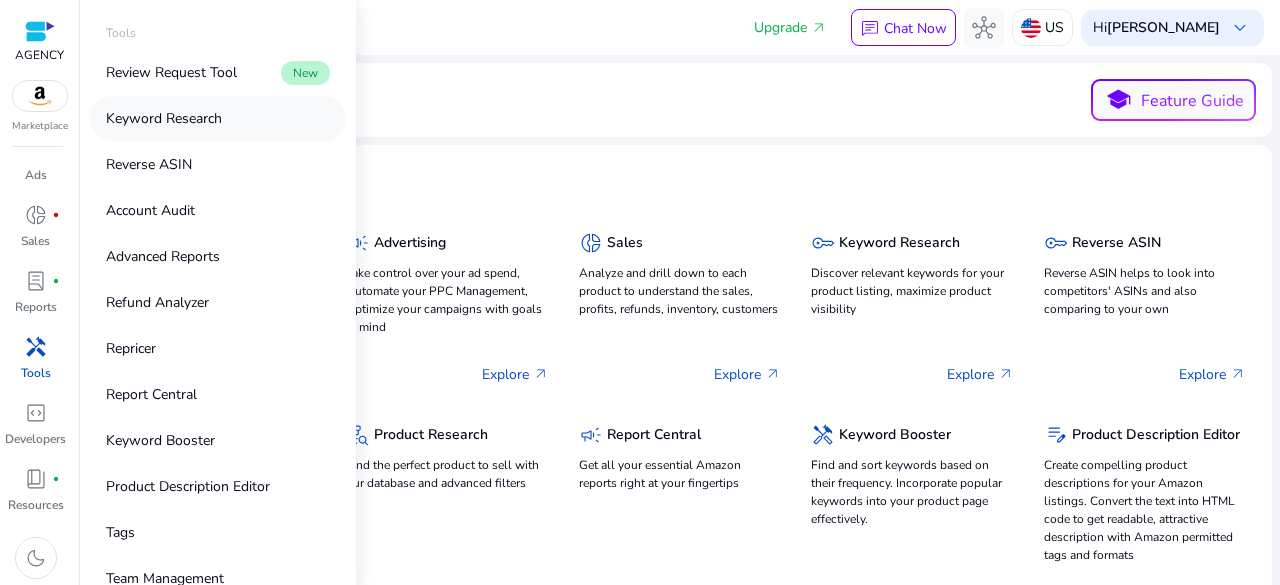 click on "Keyword Research" at bounding box center [164, 118] 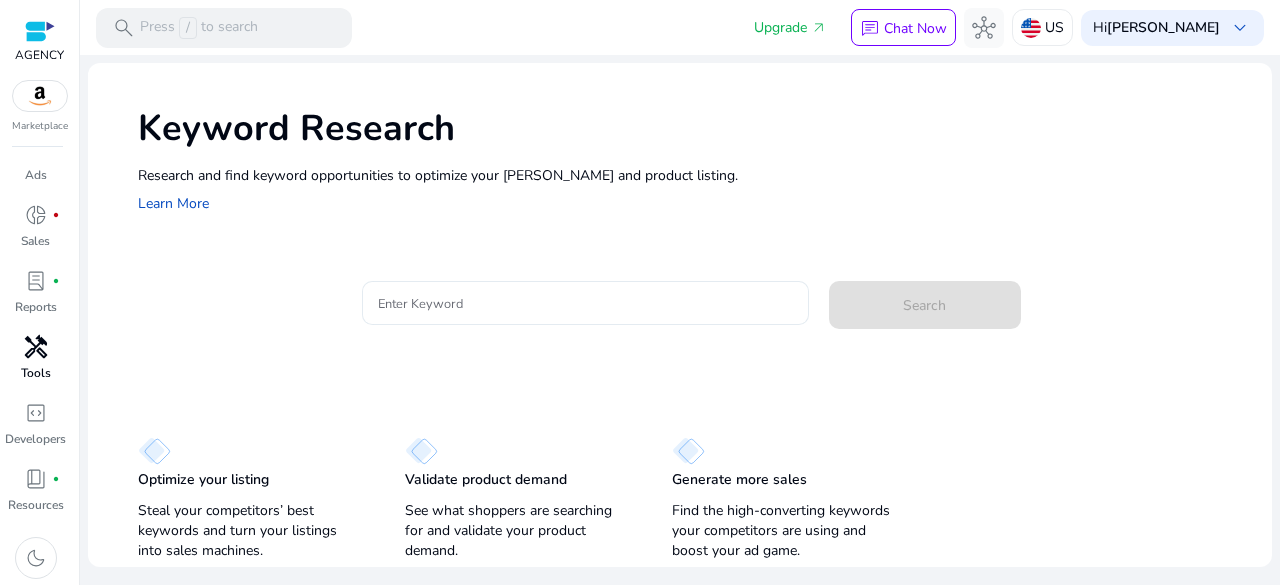 click on "Enter Keyword" at bounding box center (585, 303) 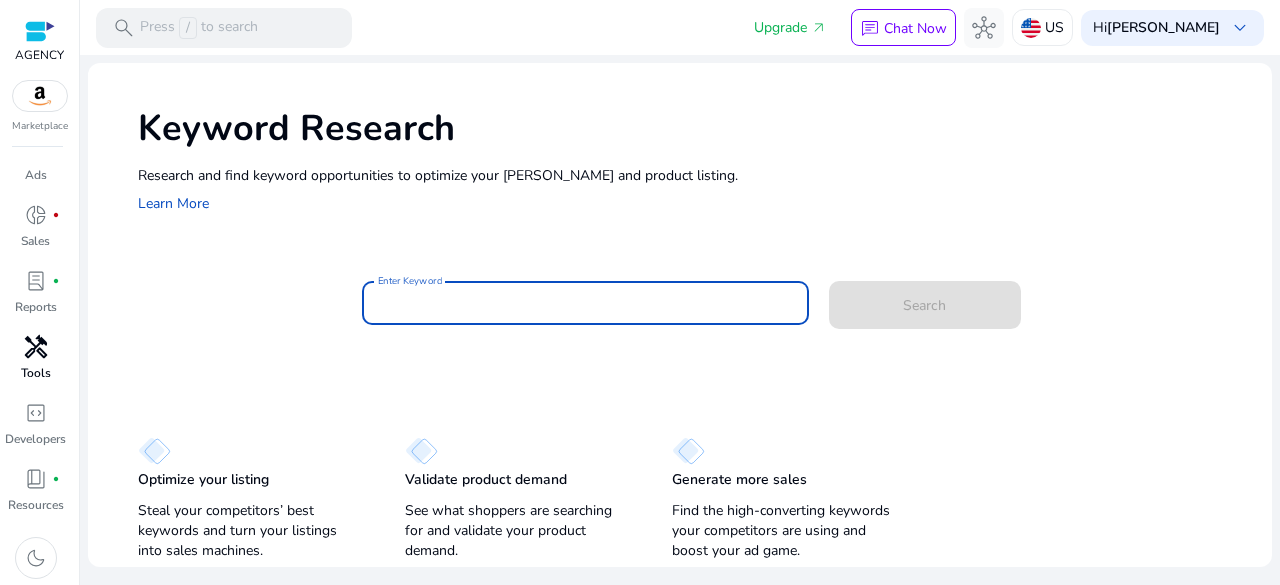 paste on "**********" 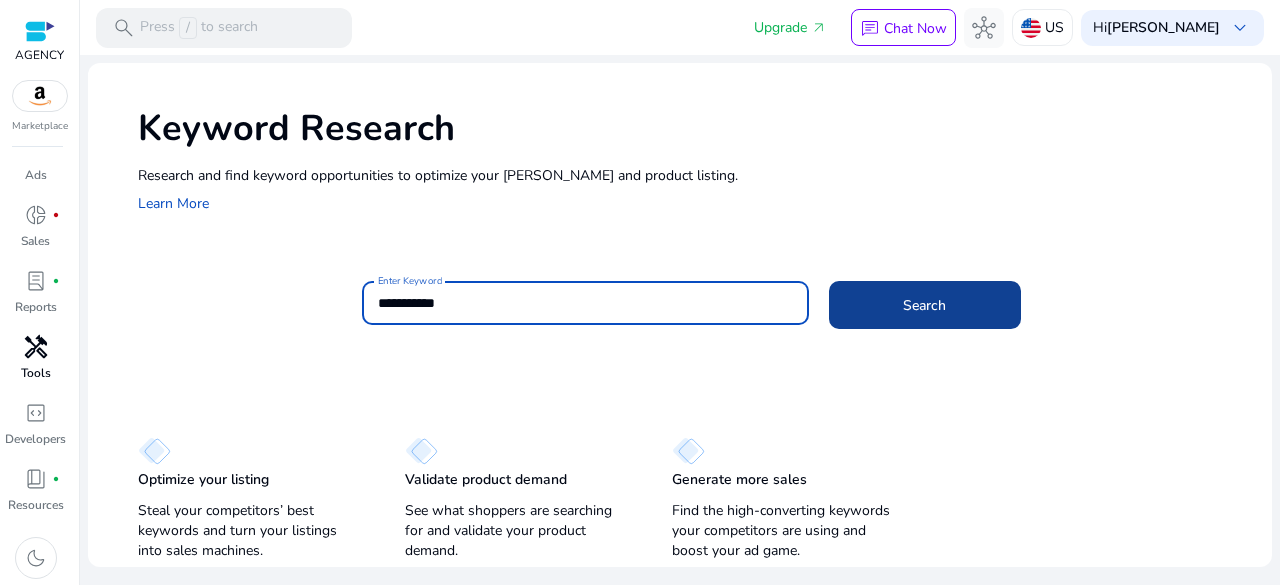 click on "Search" 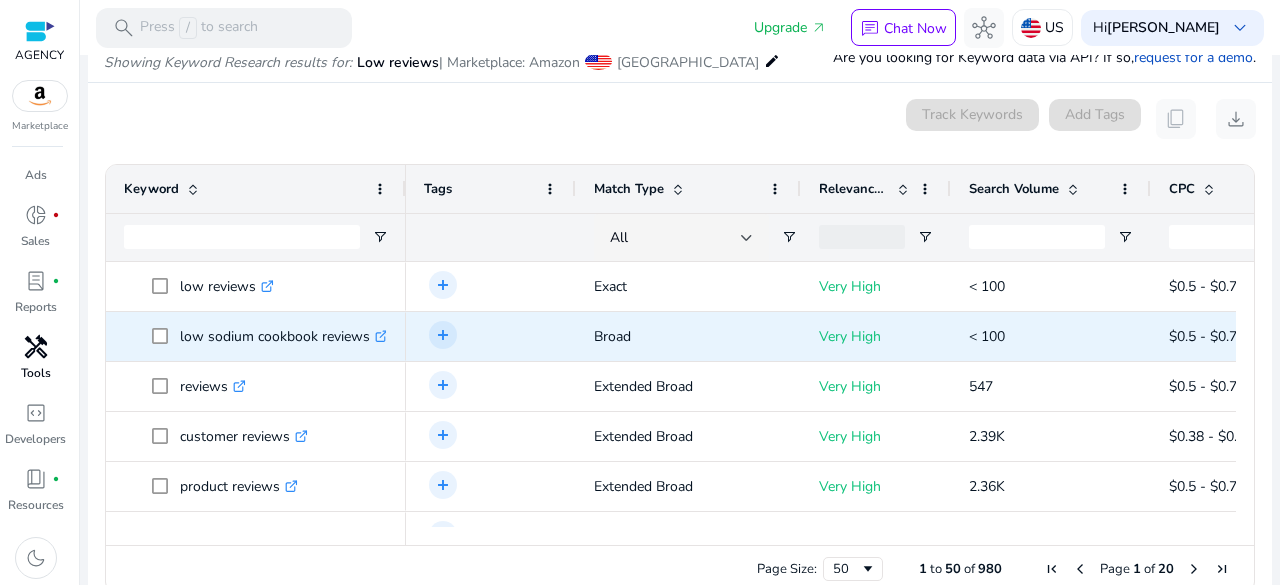 scroll, scrollTop: 170, scrollLeft: 0, axis: vertical 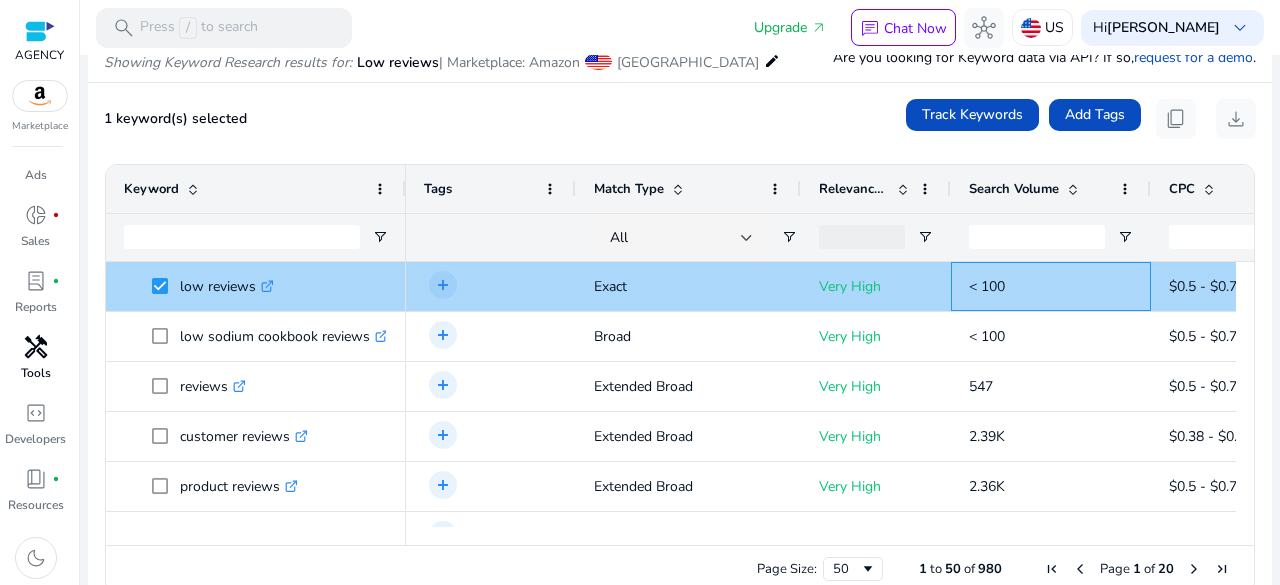 click on "< 100" at bounding box center [987, 286] 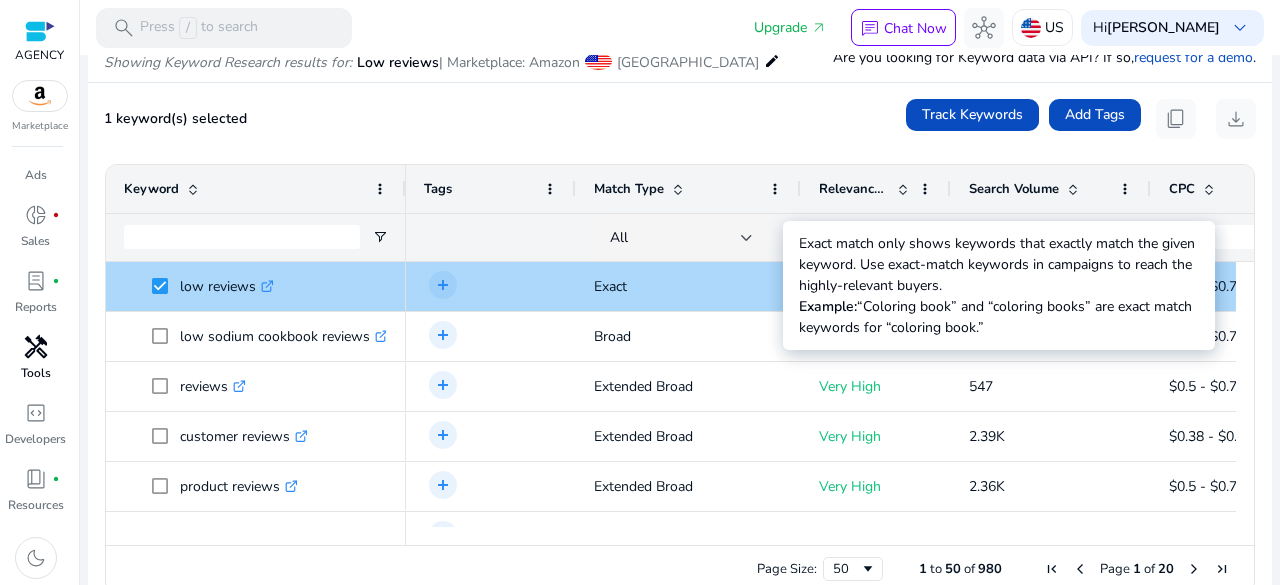 click on "Exact" at bounding box center (688, 286) 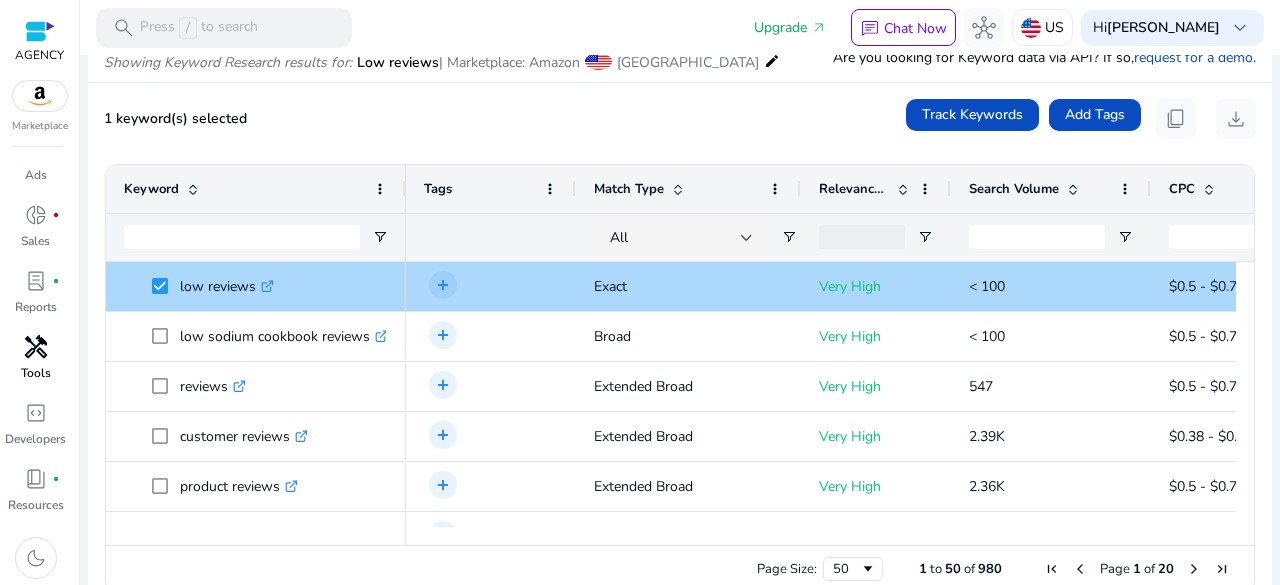 click on "Very High" at bounding box center (876, 286) 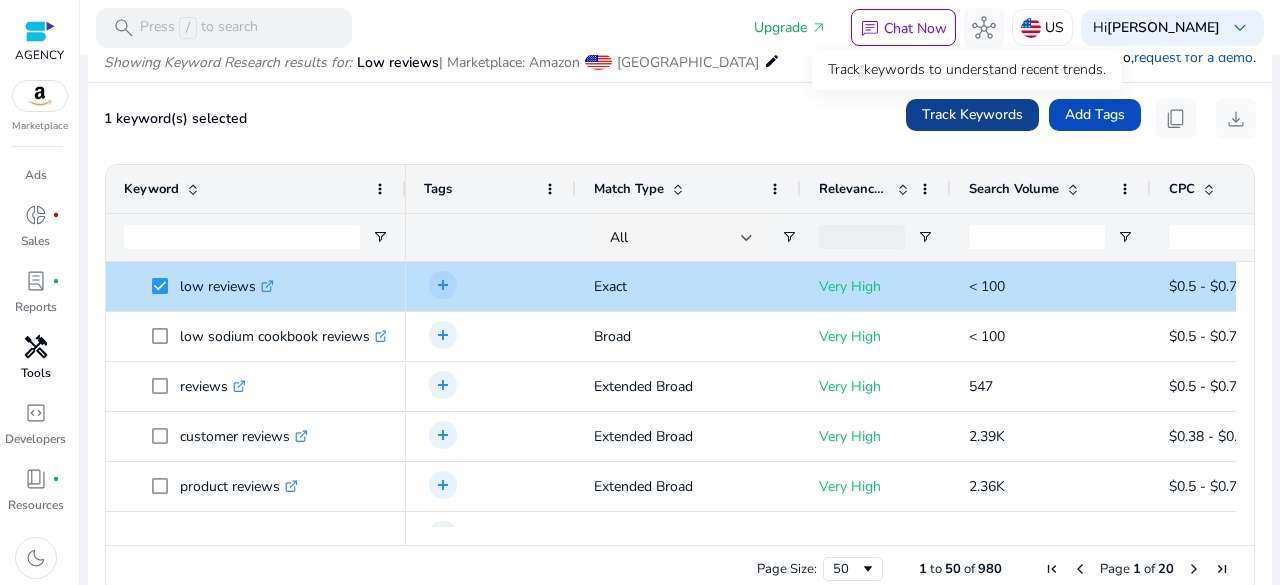 click on "Track Keywords" at bounding box center [972, 114] 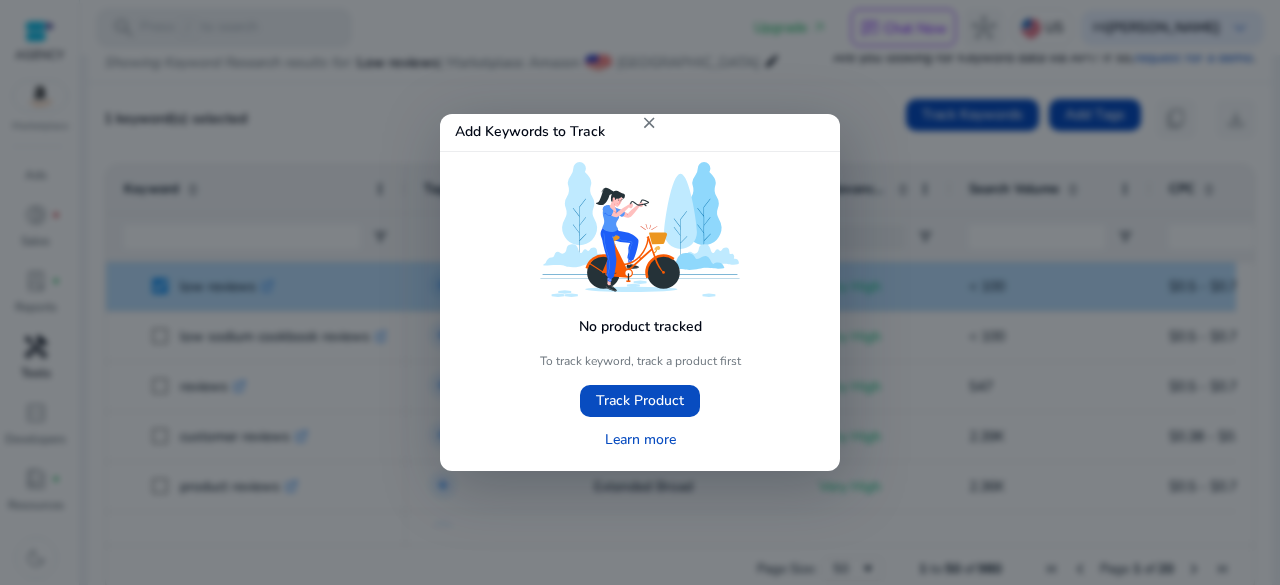 click at bounding box center [640, 292] 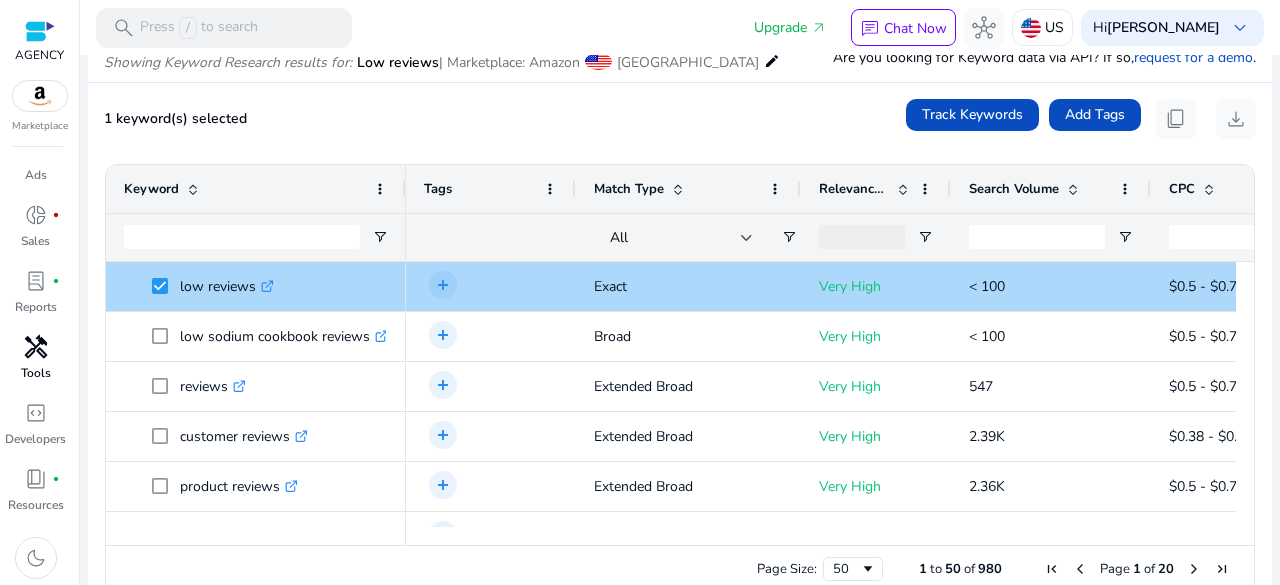 scroll, scrollTop: 200, scrollLeft: 0, axis: vertical 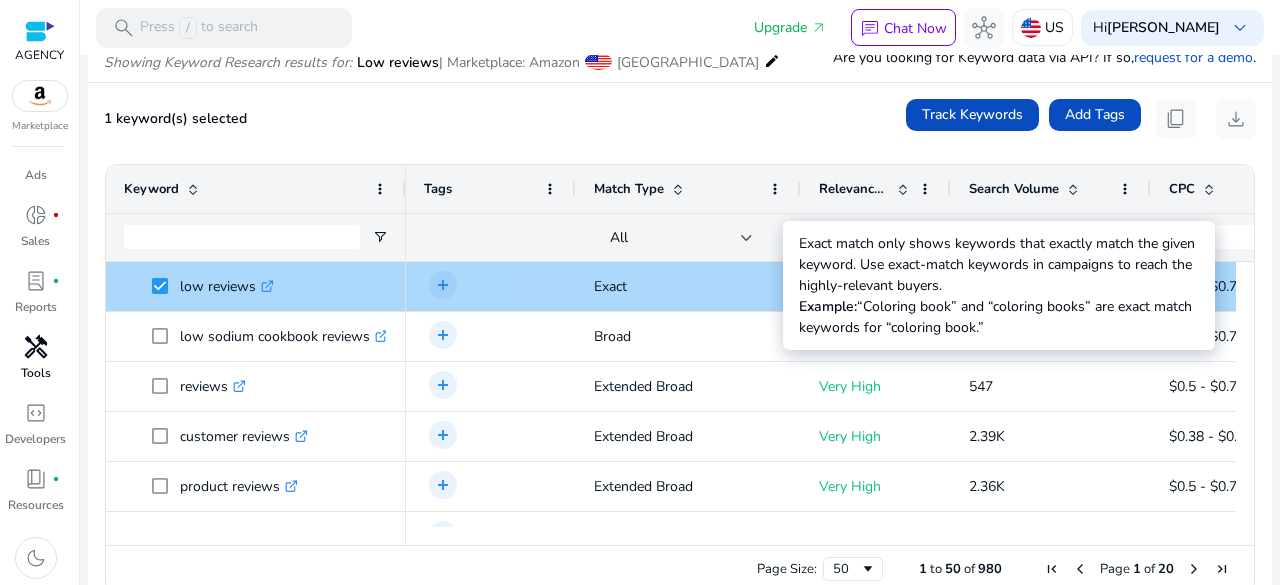 click on "Exact" at bounding box center [688, 286] 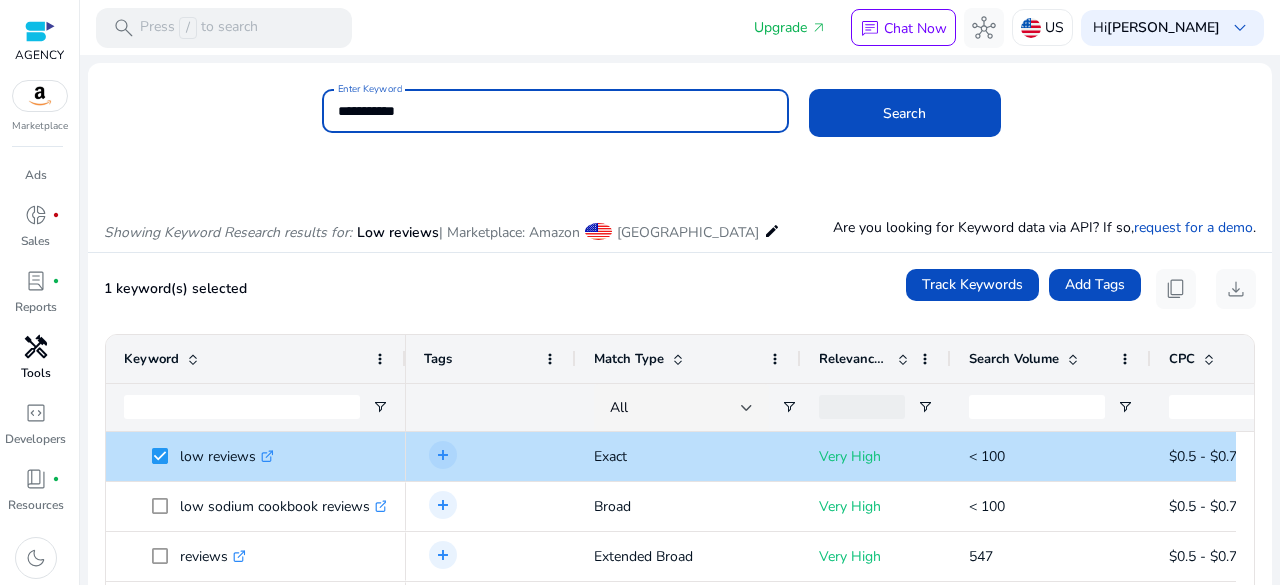 drag, startPoint x: 450, startPoint y: 109, endPoint x: 301, endPoint y: 131, distance: 150.6154 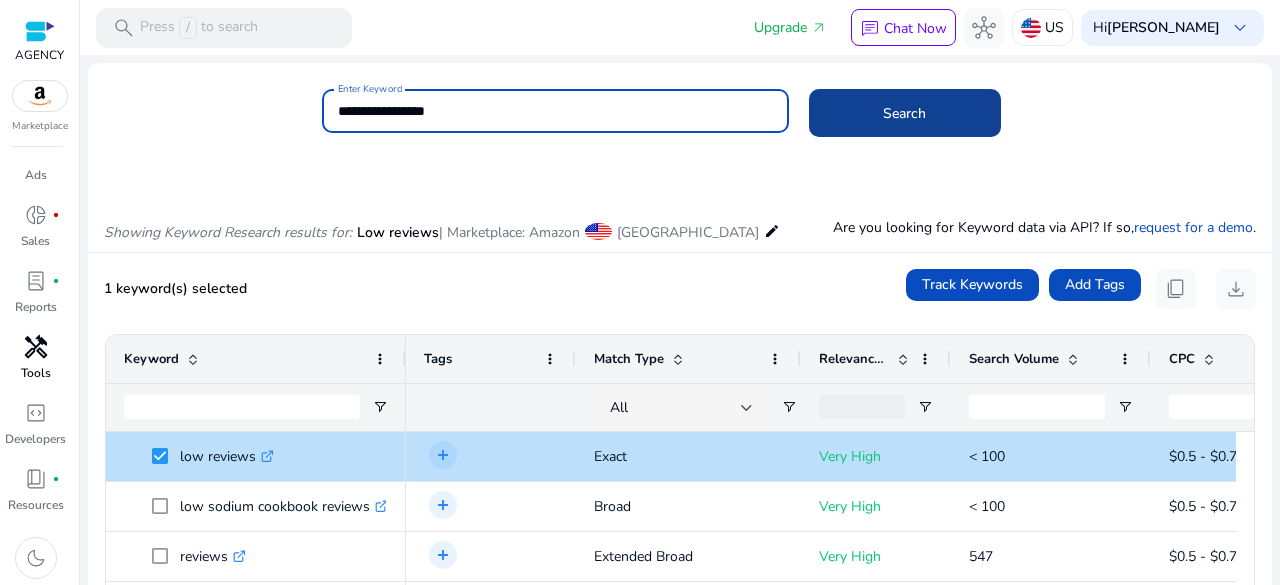 type on "**********" 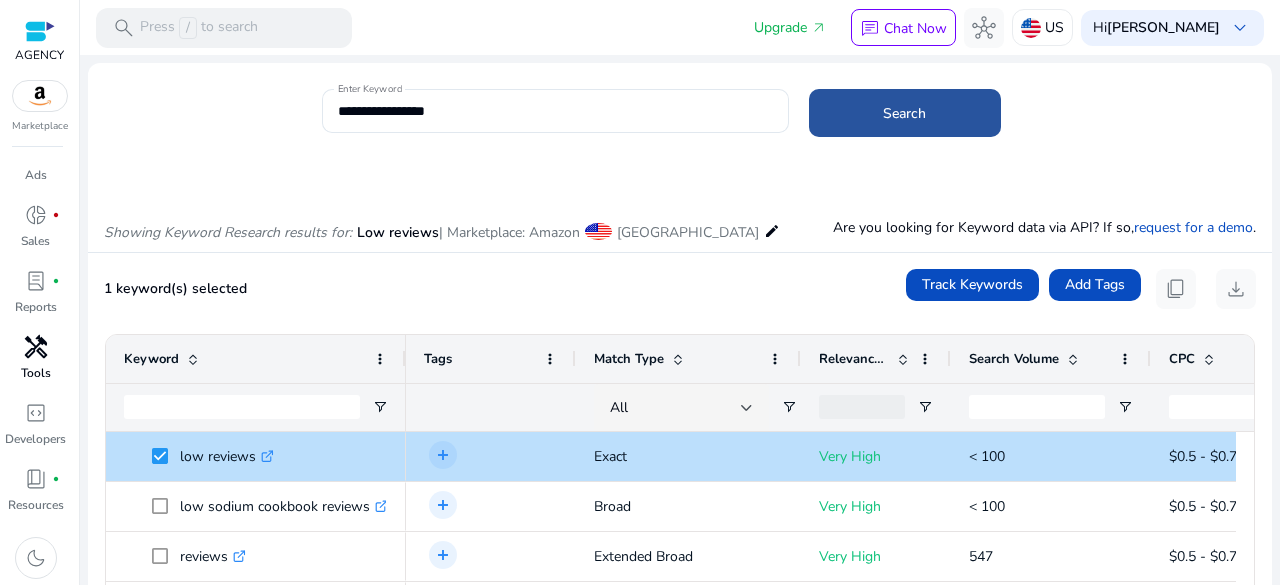 click on "Search" 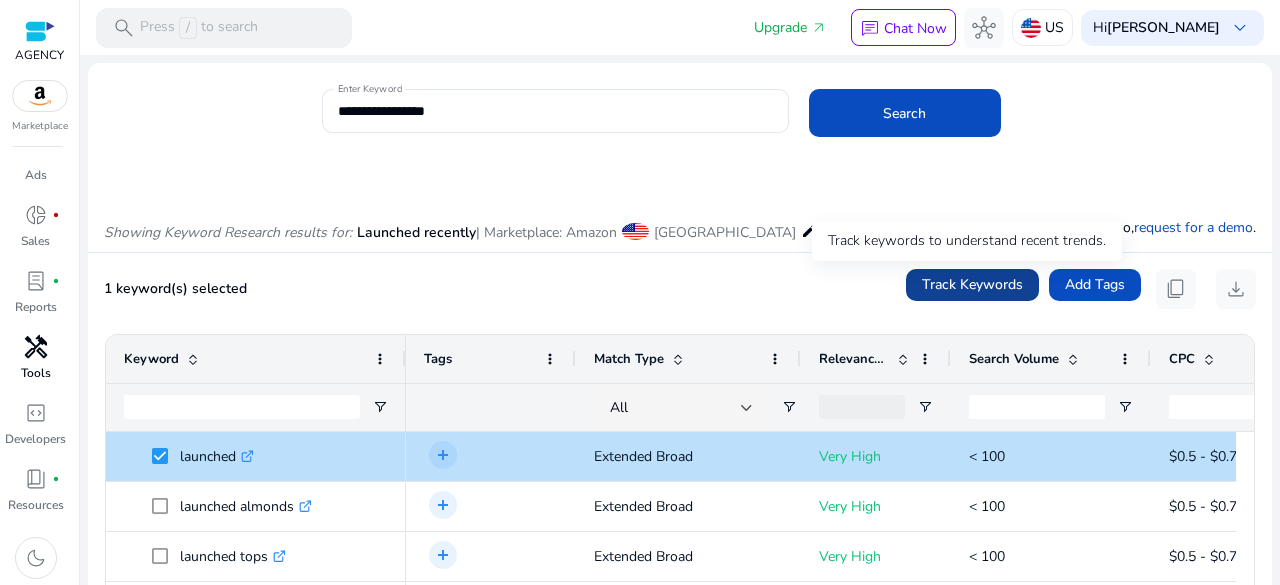 click on "Track Keywords" at bounding box center [972, 284] 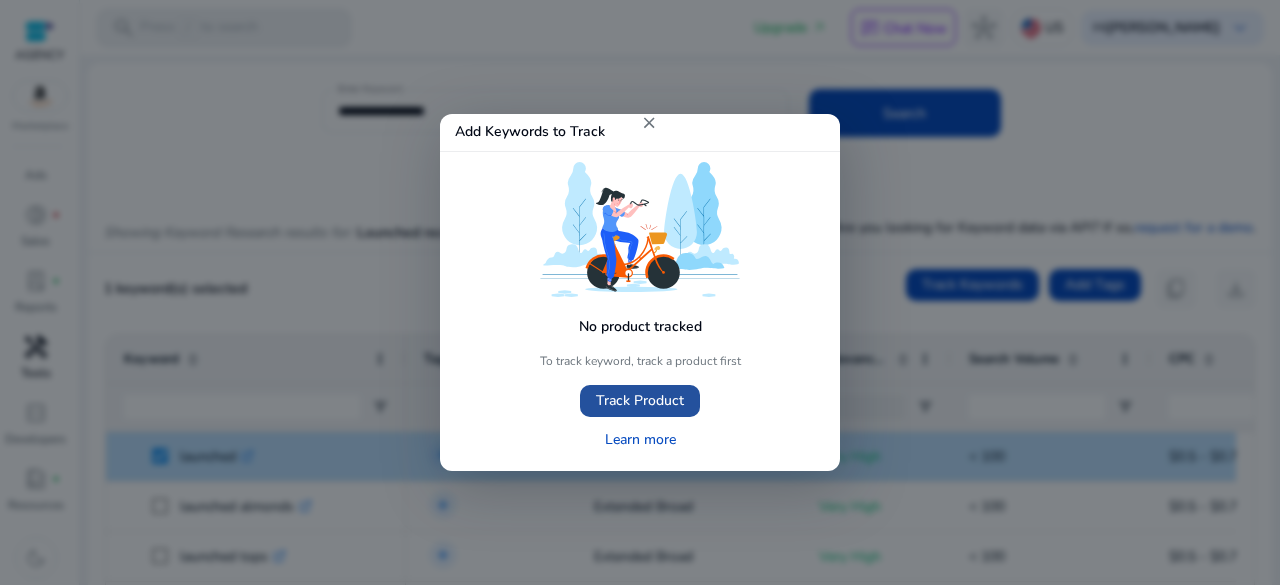 click on "Track Product" at bounding box center (640, 400) 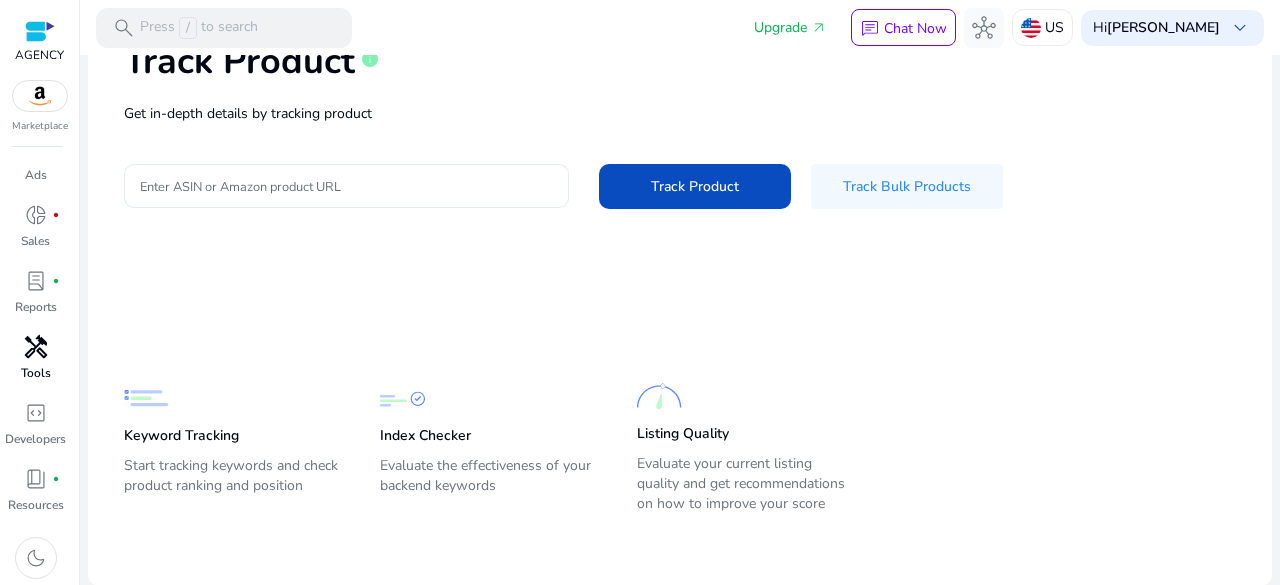 click on "Enter ASIN or Amazon product URL" at bounding box center (346, 186) 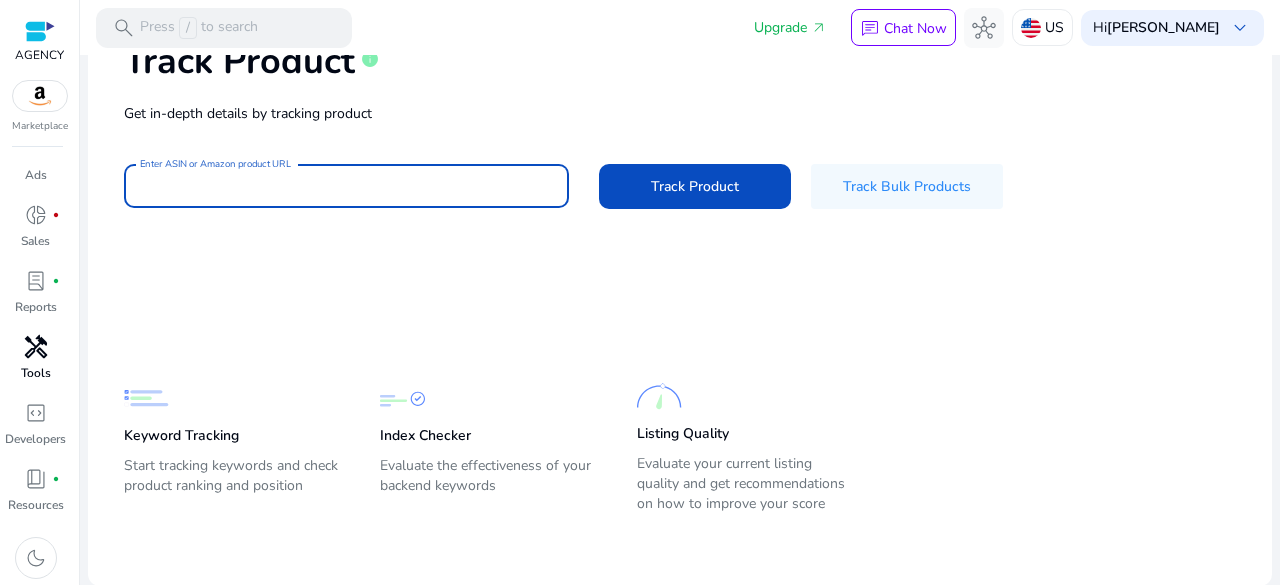click on "Enter ASIN or Amazon product URL" at bounding box center (346, 186) 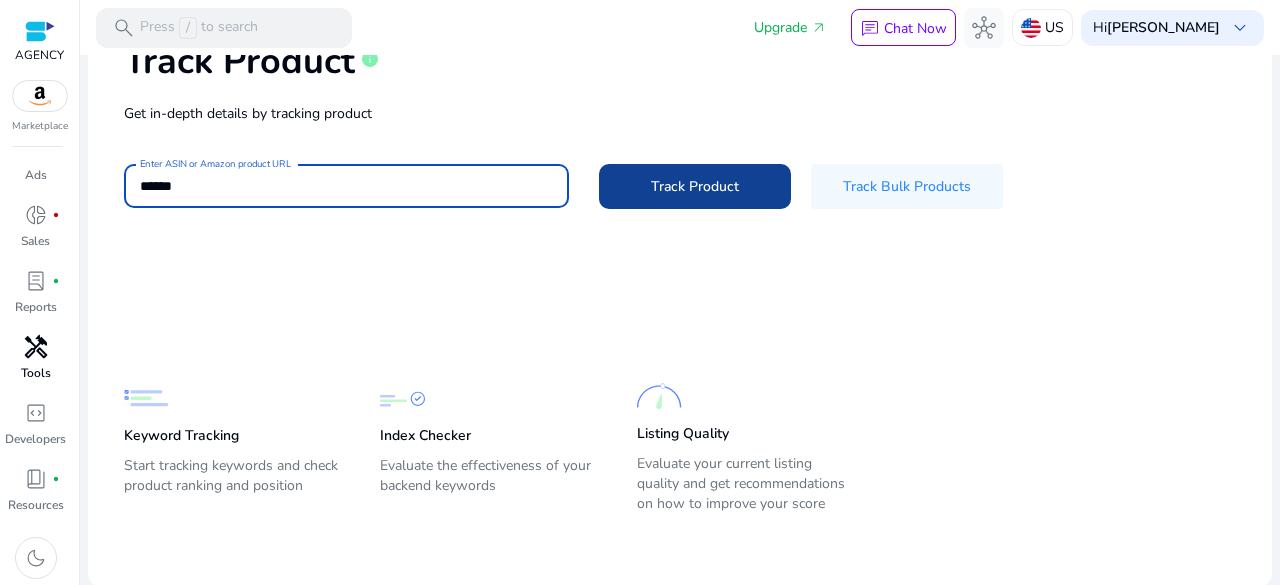 type on "******" 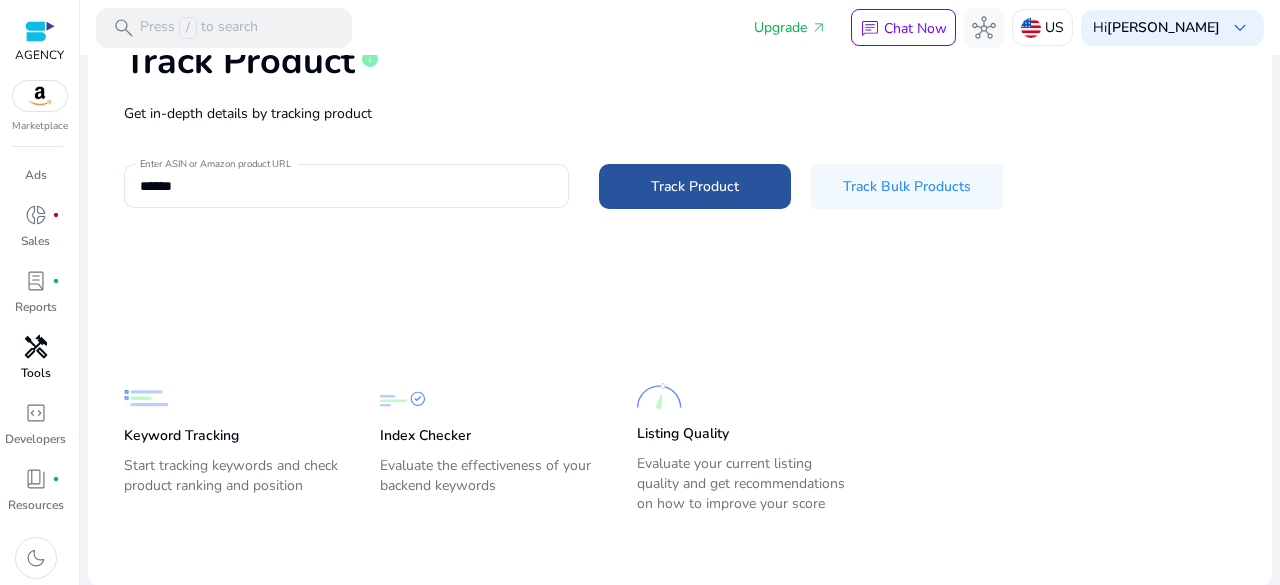 click on "Track Product" 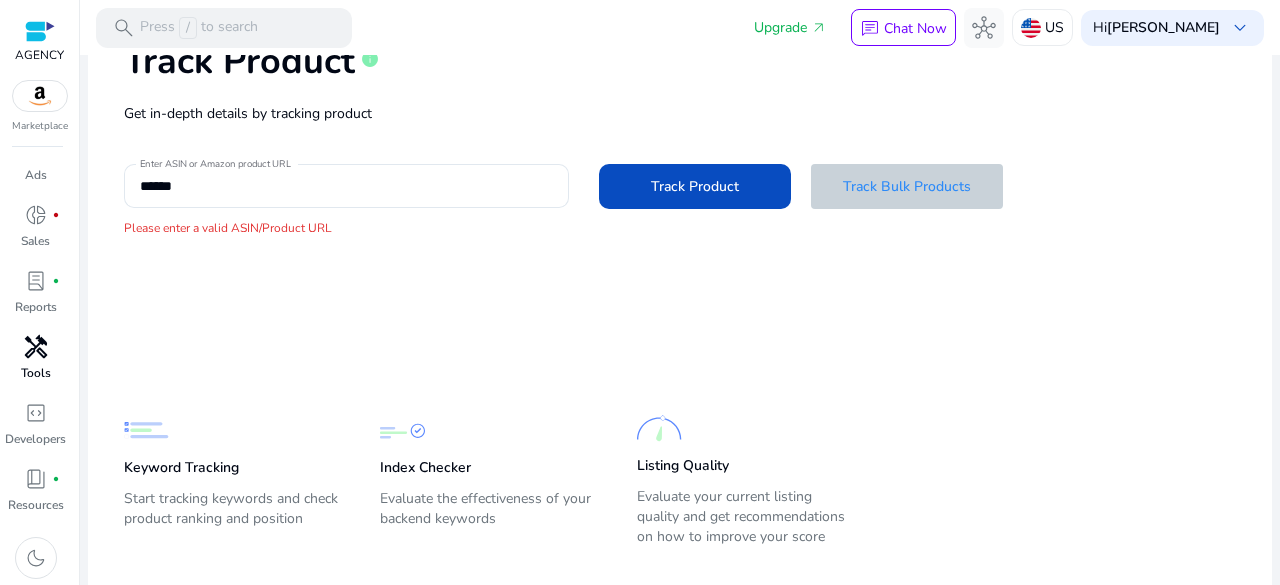click on "Track Bulk Products" 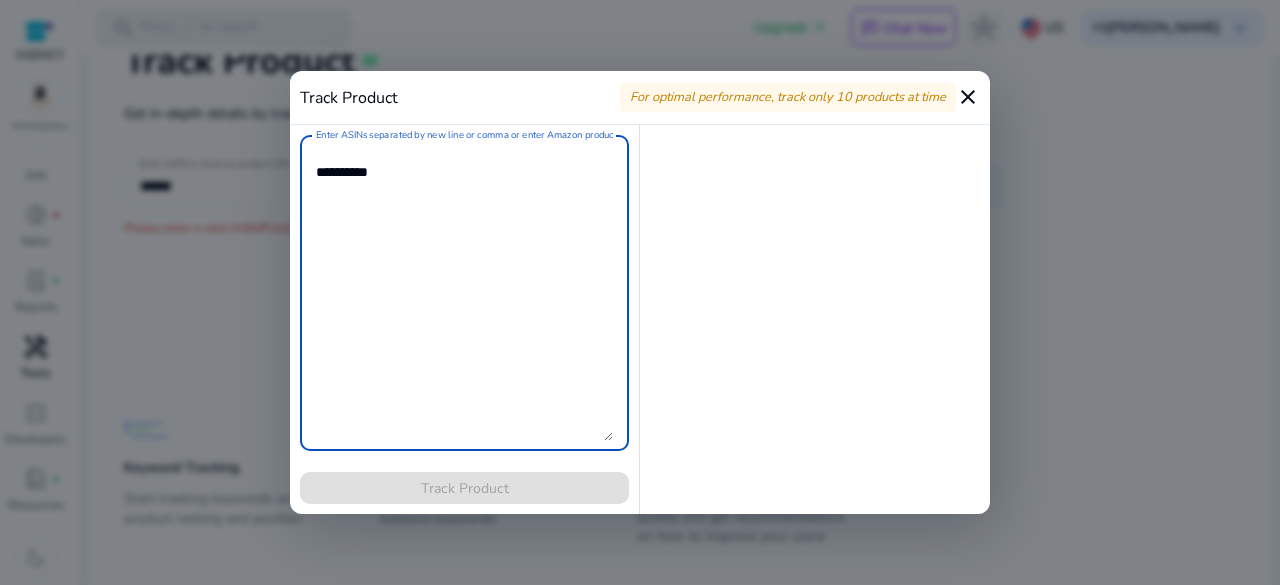 click on "close" at bounding box center [968, 97] 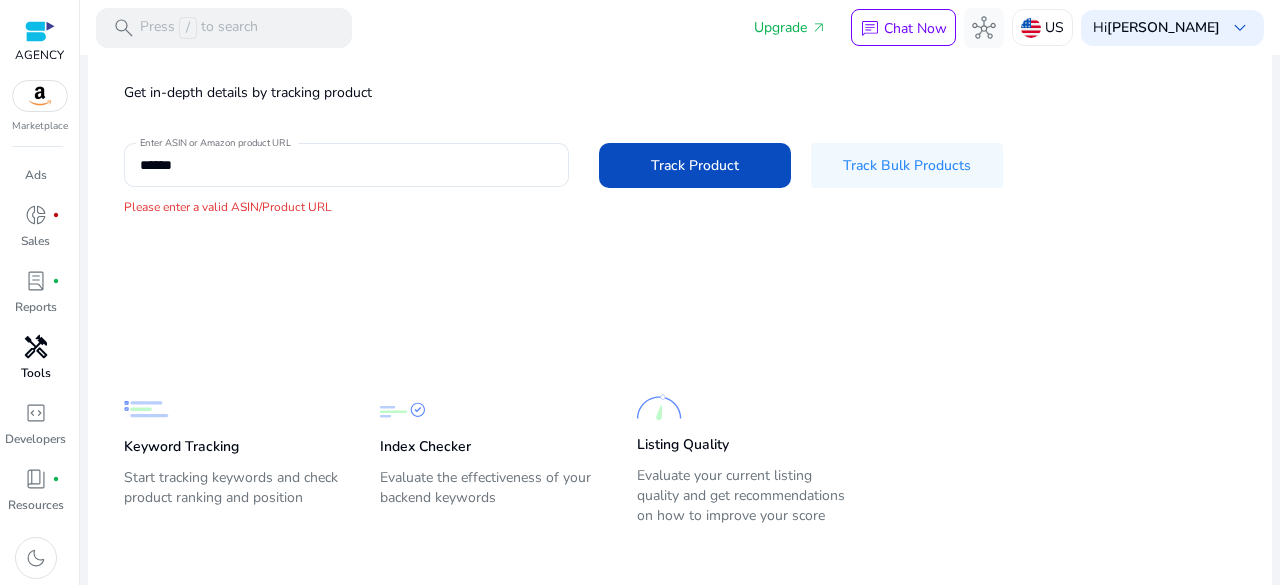 scroll, scrollTop: 108, scrollLeft: 0, axis: vertical 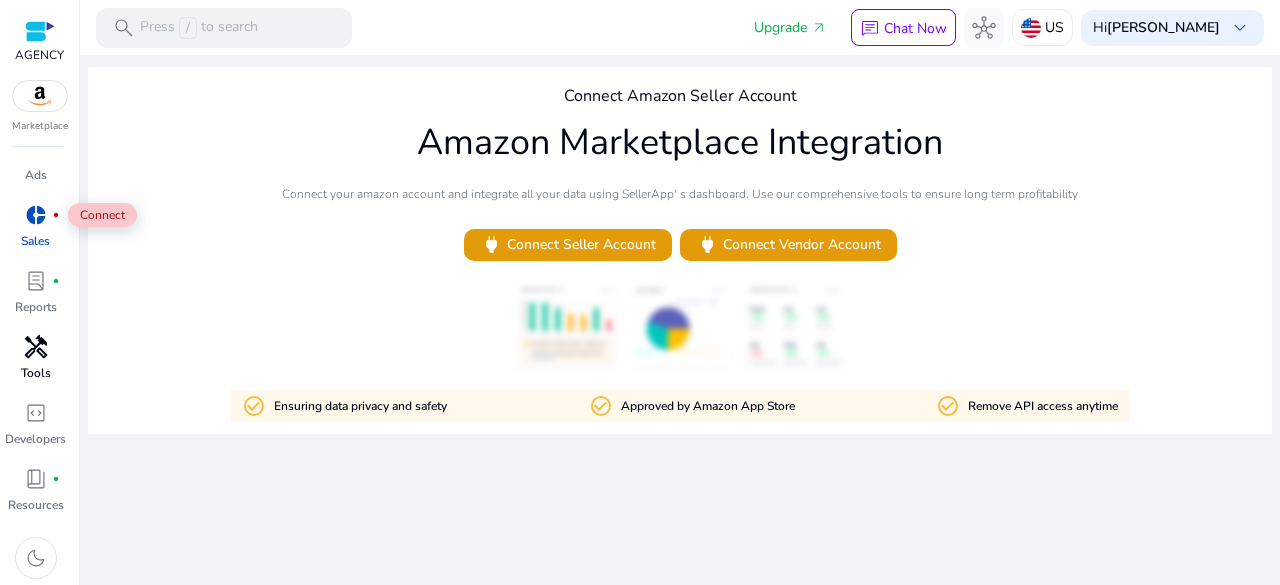 click on "donut_small" at bounding box center [36, 215] 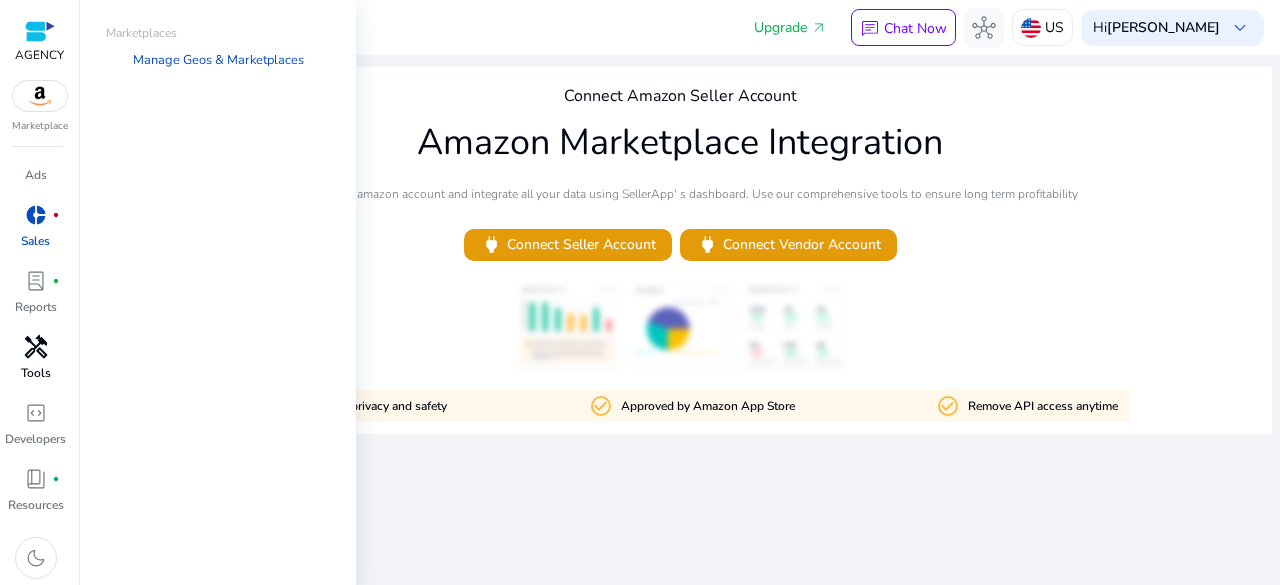 click at bounding box center (40, 96) 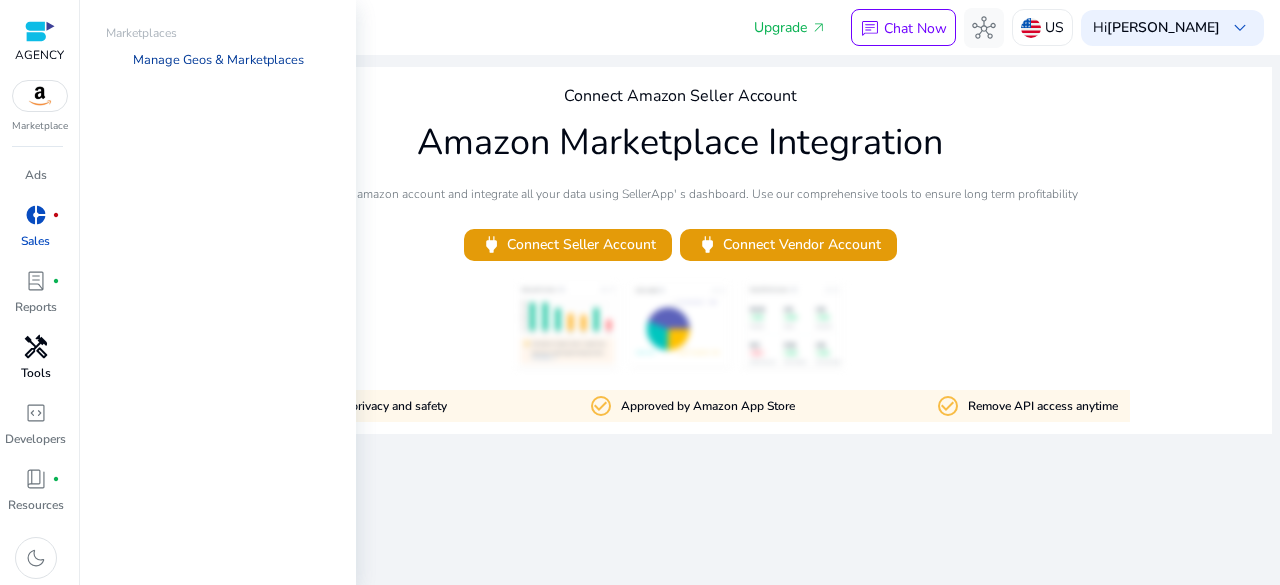 click on "Manage Geos & Marketplaces" at bounding box center [218, 60] 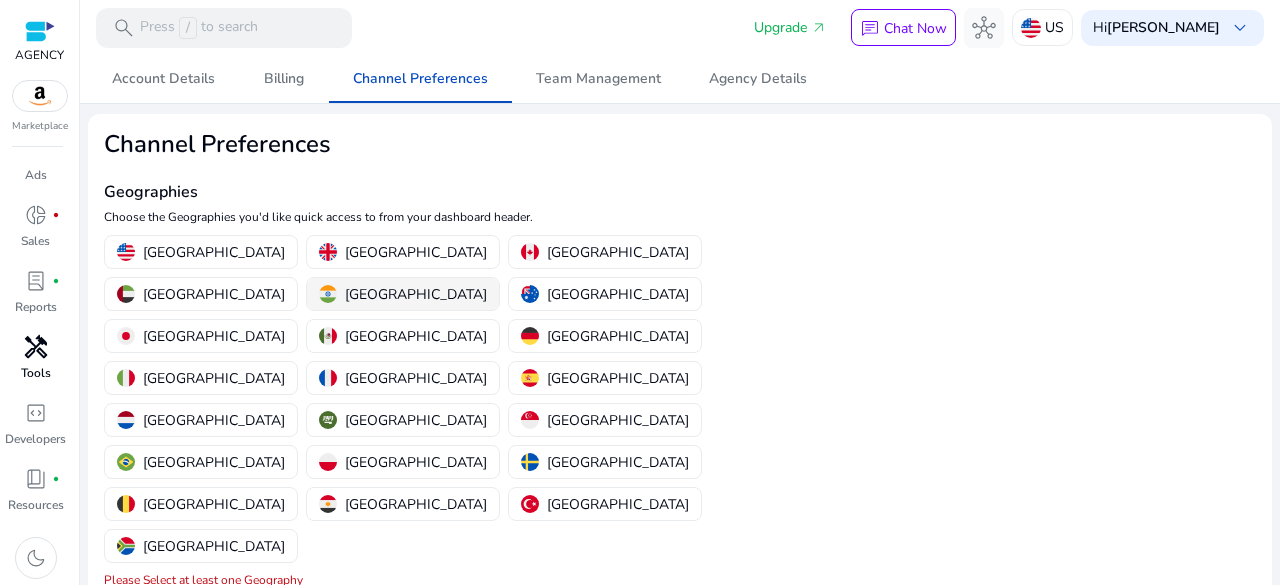 click on "[GEOGRAPHIC_DATA]" at bounding box center [416, 294] 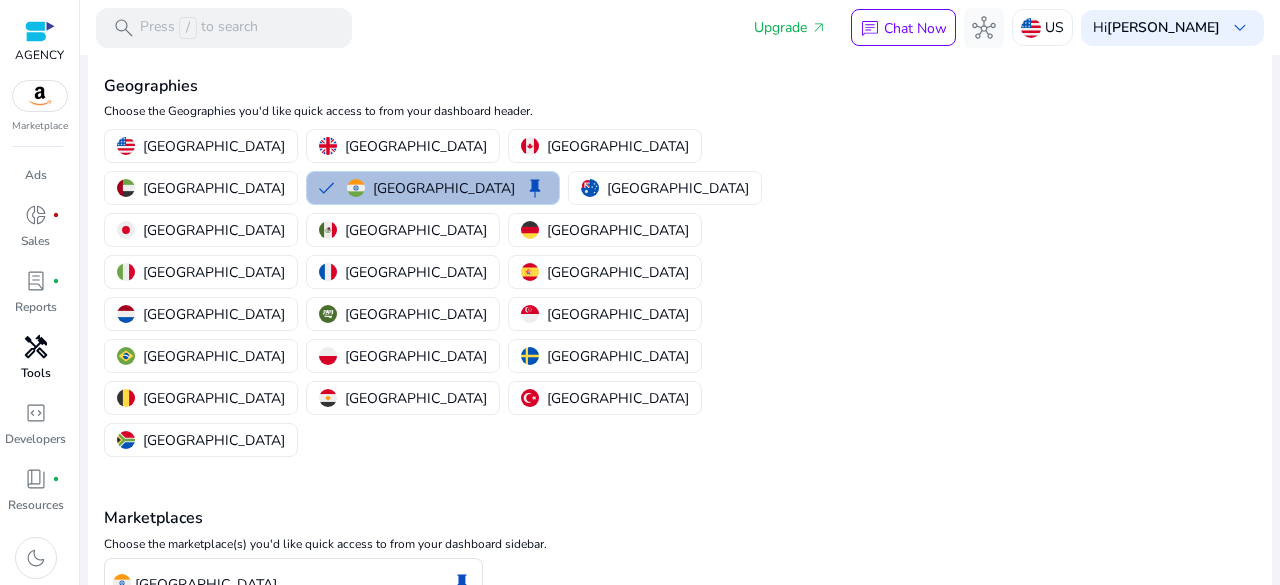 scroll, scrollTop: 107, scrollLeft: 0, axis: vertical 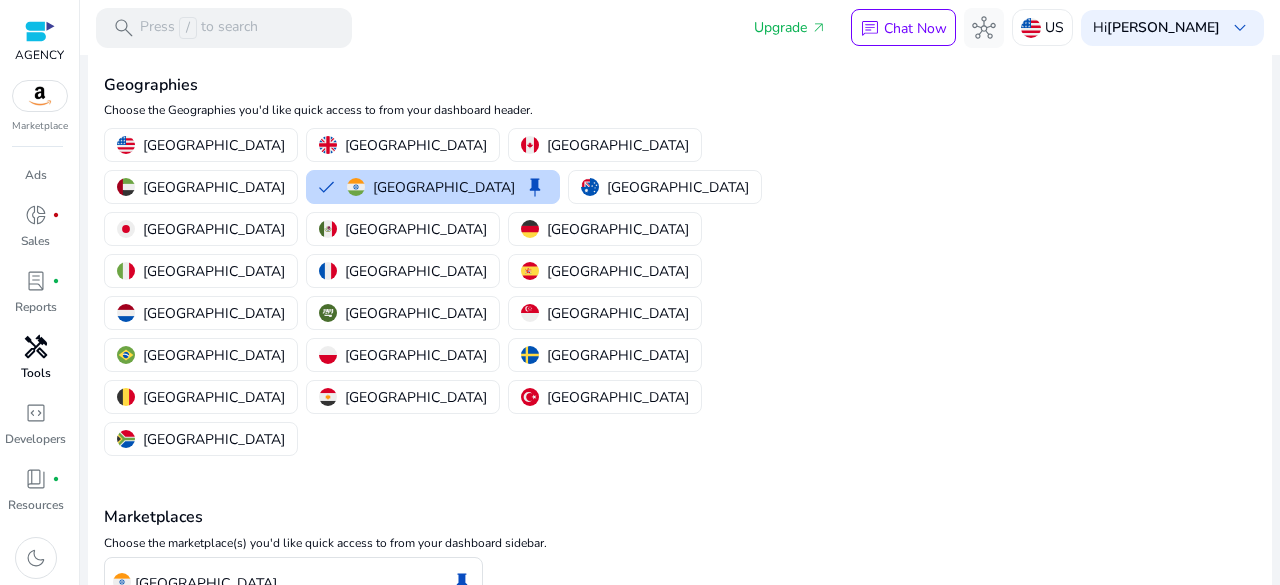 click on "Select Marketplaces" at bounding box center (287, 621) 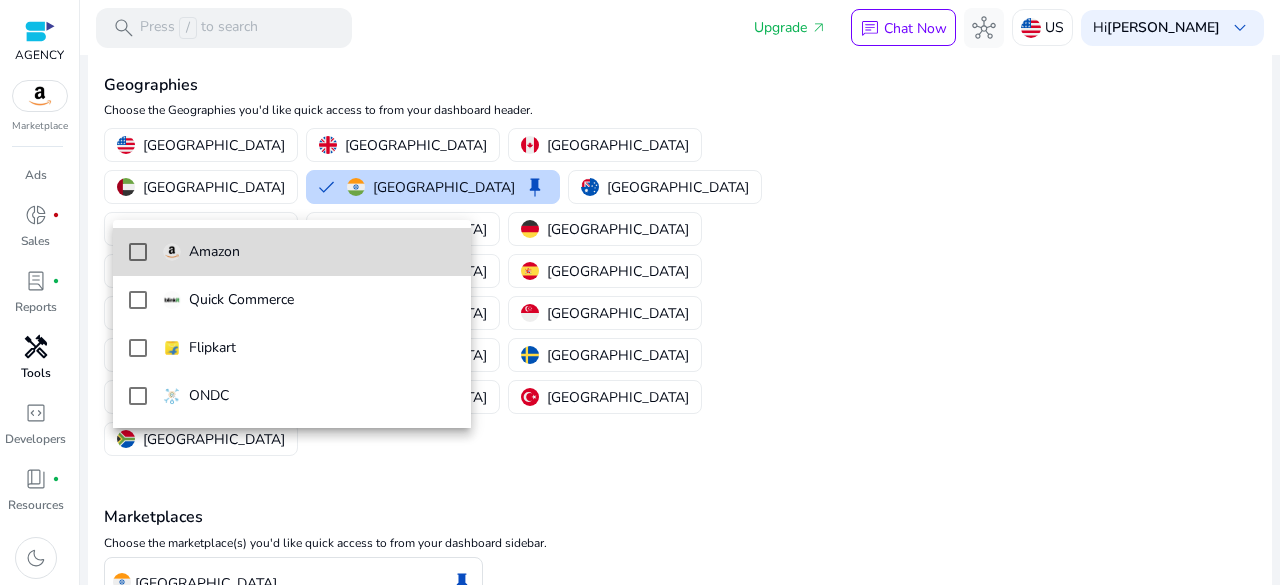click on "Amazon" at bounding box center (214, 252) 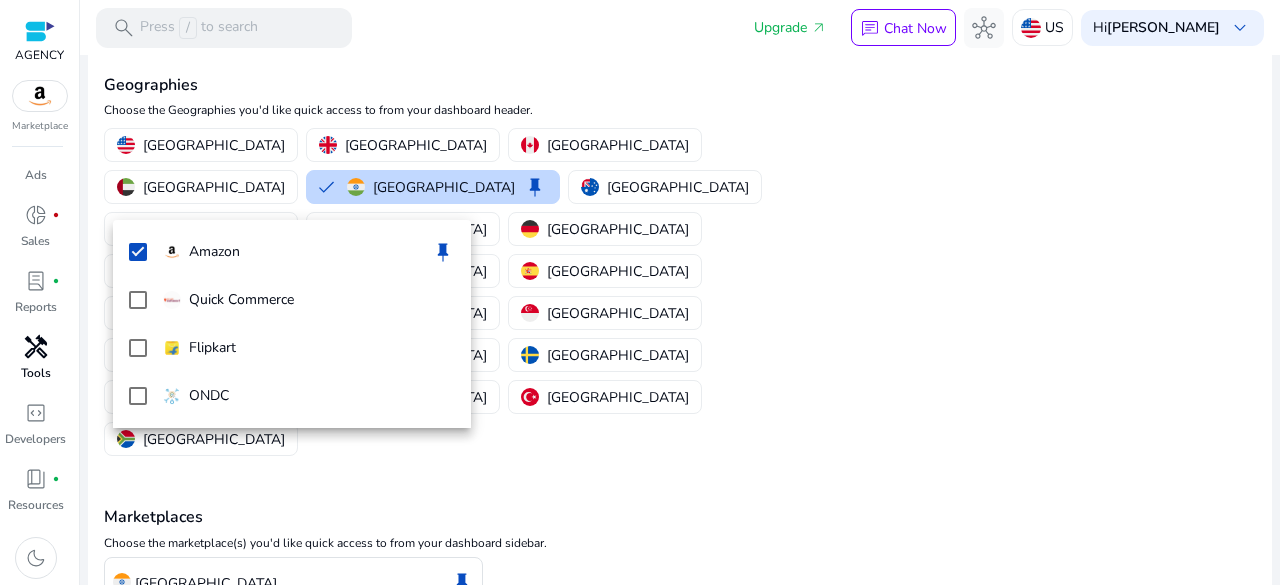 click at bounding box center (640, 292) 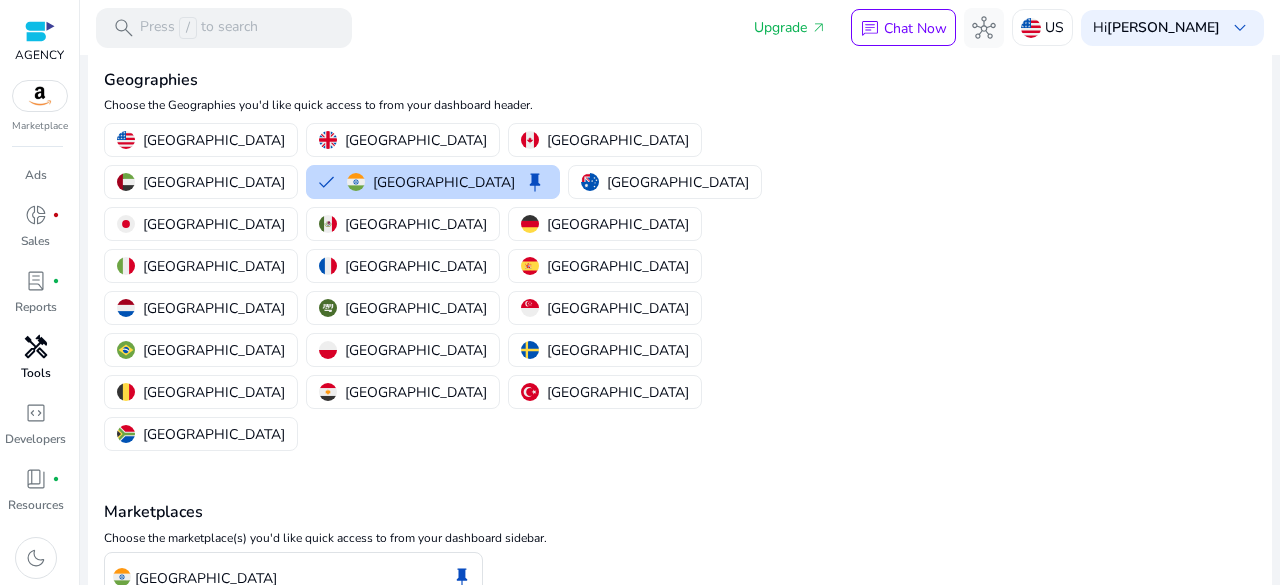 scroll, scrollTop: 114, scrollLeft: 0, axis: vertical 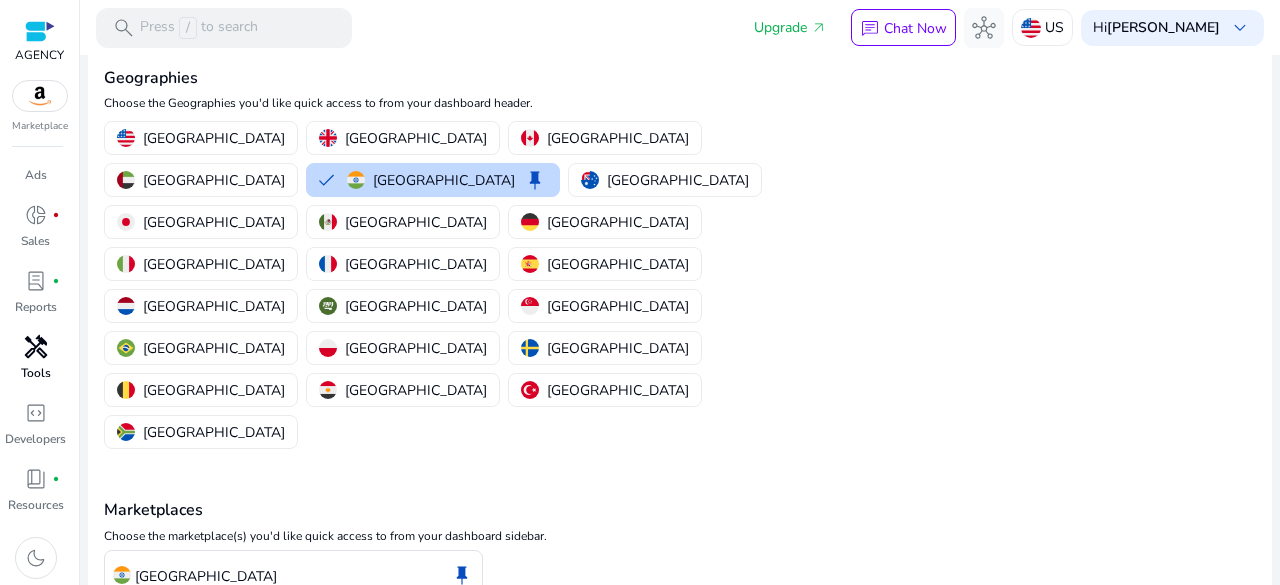 click on "Save Preferences" 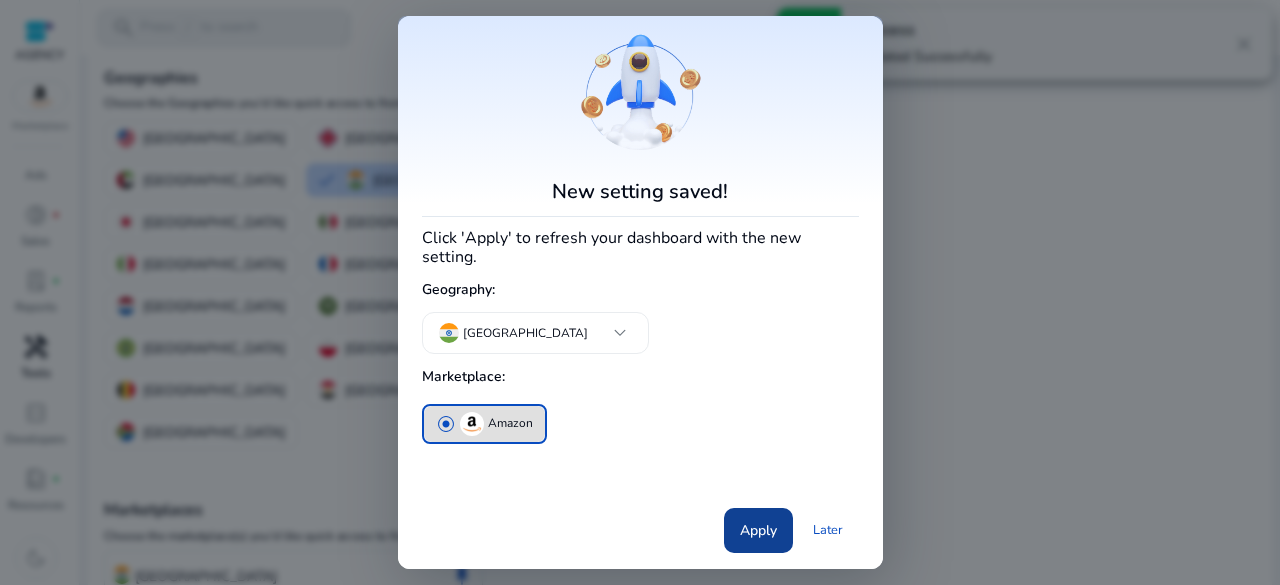 click on "Apply" at bounding box center (758, 530) 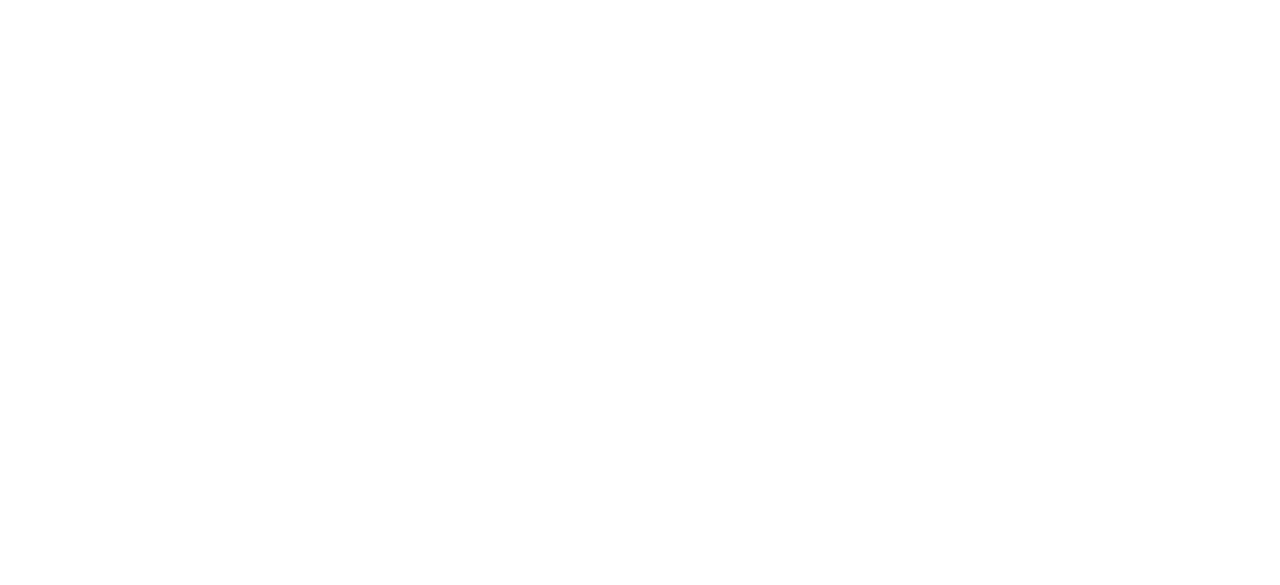 scroll, scrollTop: 0, scrollLeft: 0, axis: both 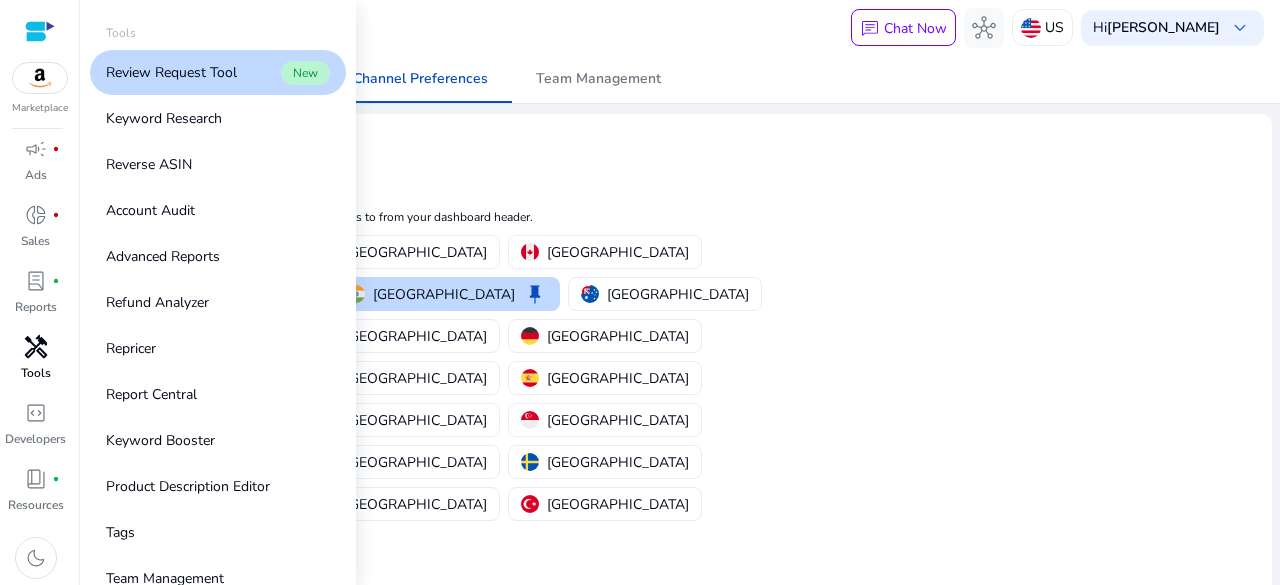 click on "handyman" at bounding box center [36, 347] 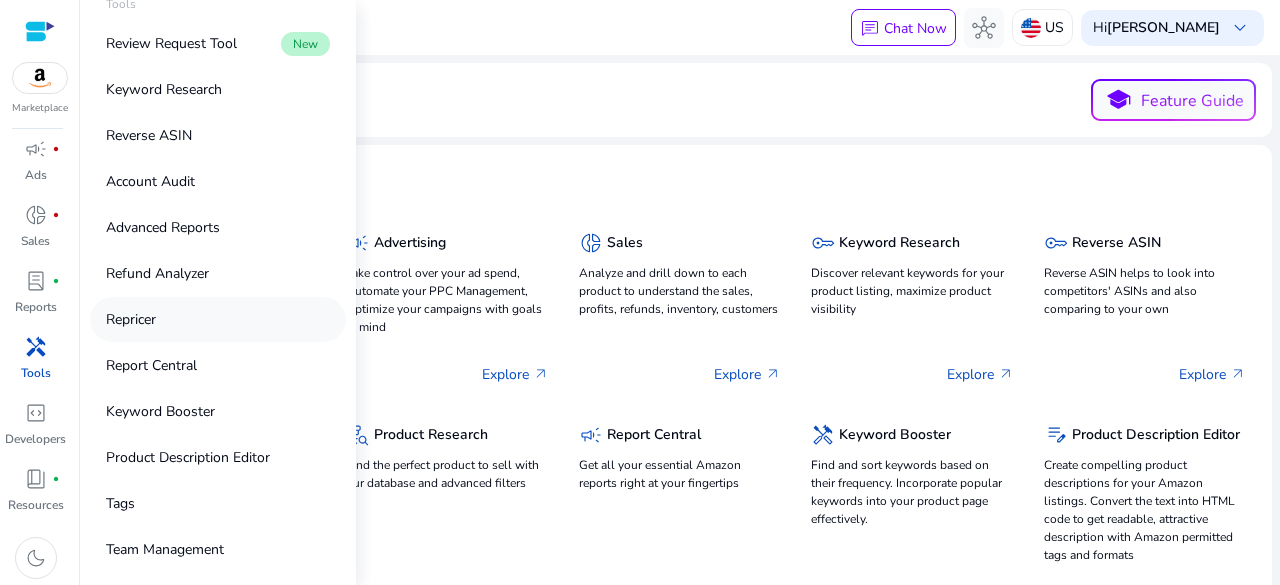 scroll, scrollTop: 0, scrollLeft: 0, axis: both 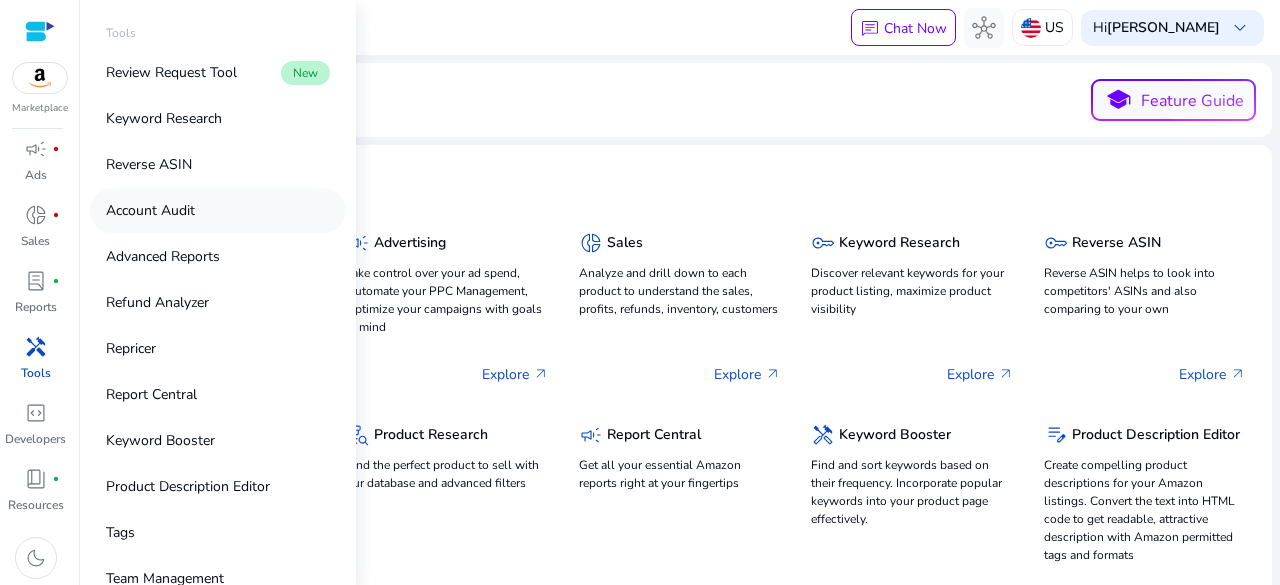 click on "Account Audit" at bounding box center [218, 210] 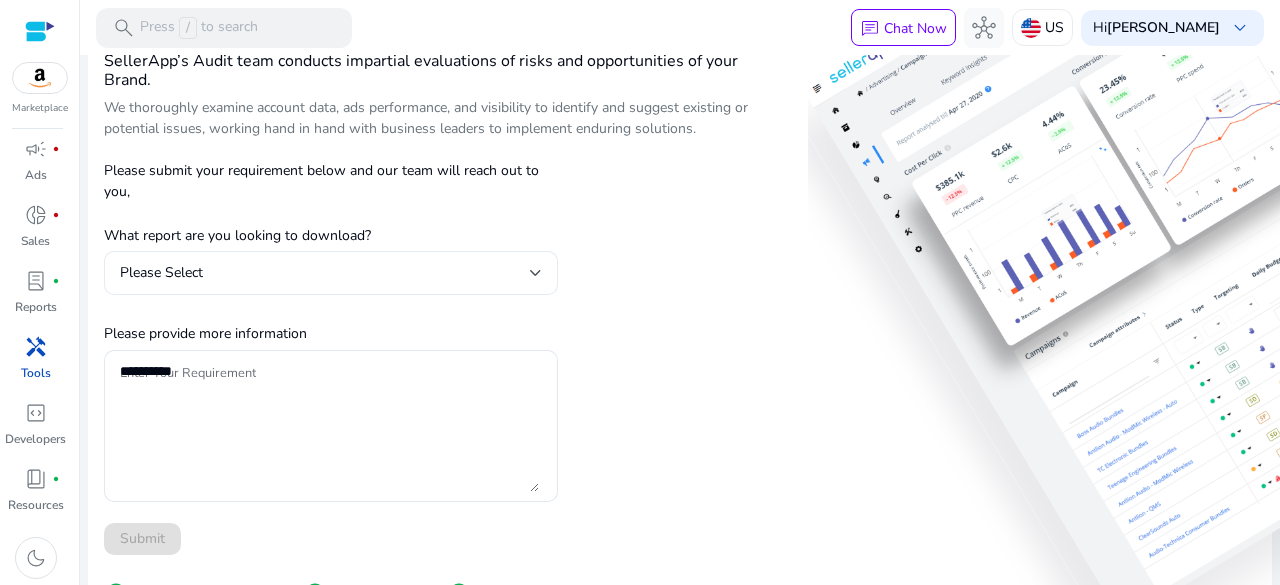 scroll, scrollTop: 200, scrollLeft: 0, axis: vertical 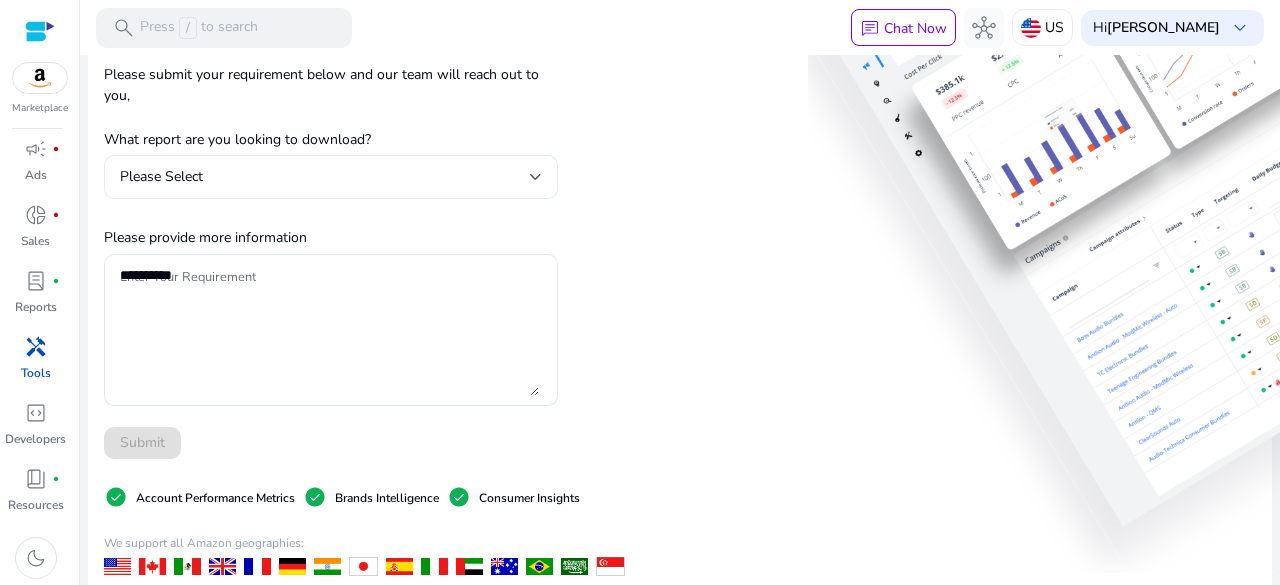 click on "Please Select" at bounding box center [325, 177] 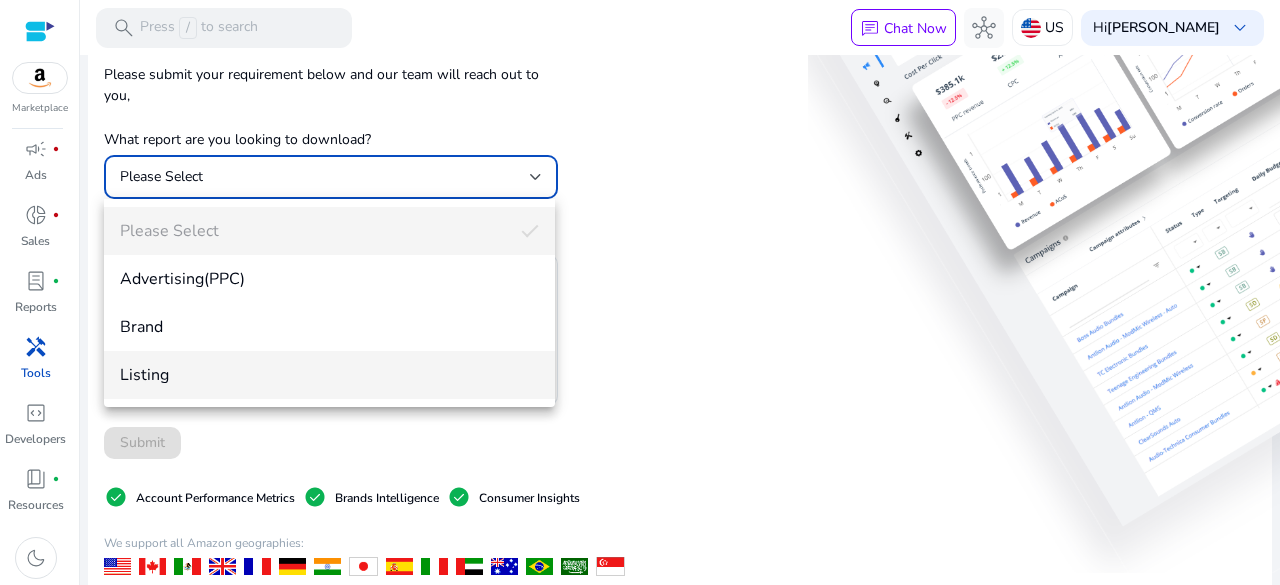 click on "Listing" at bounding box center [329, 375] 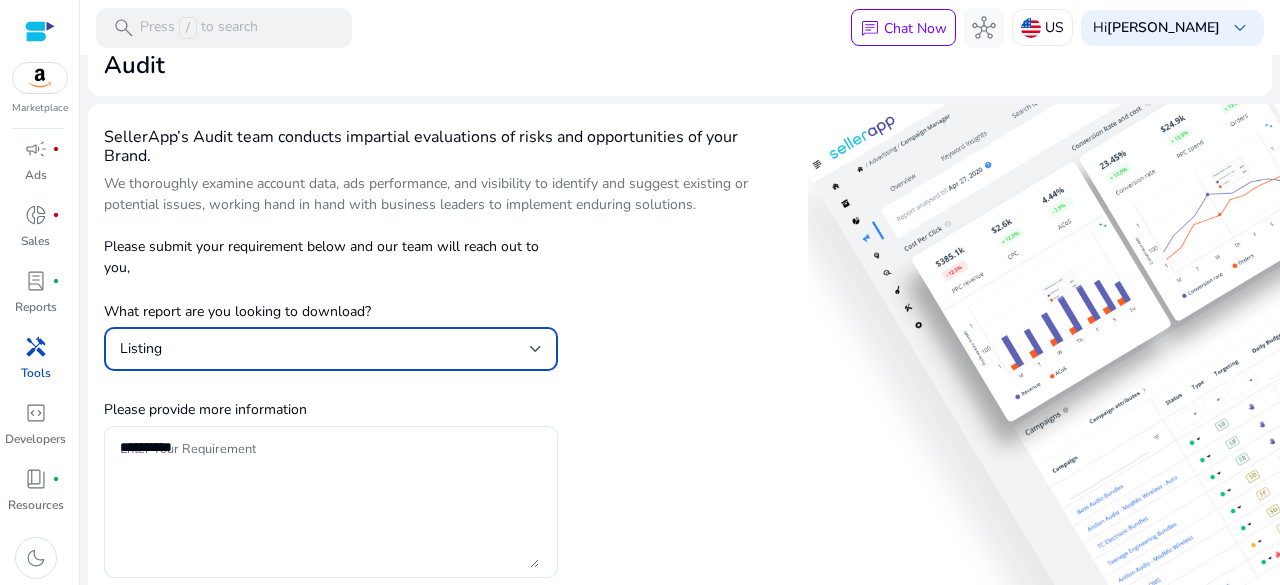 scroll, scrollTop: 0, scrollLeft: 0, axis: both 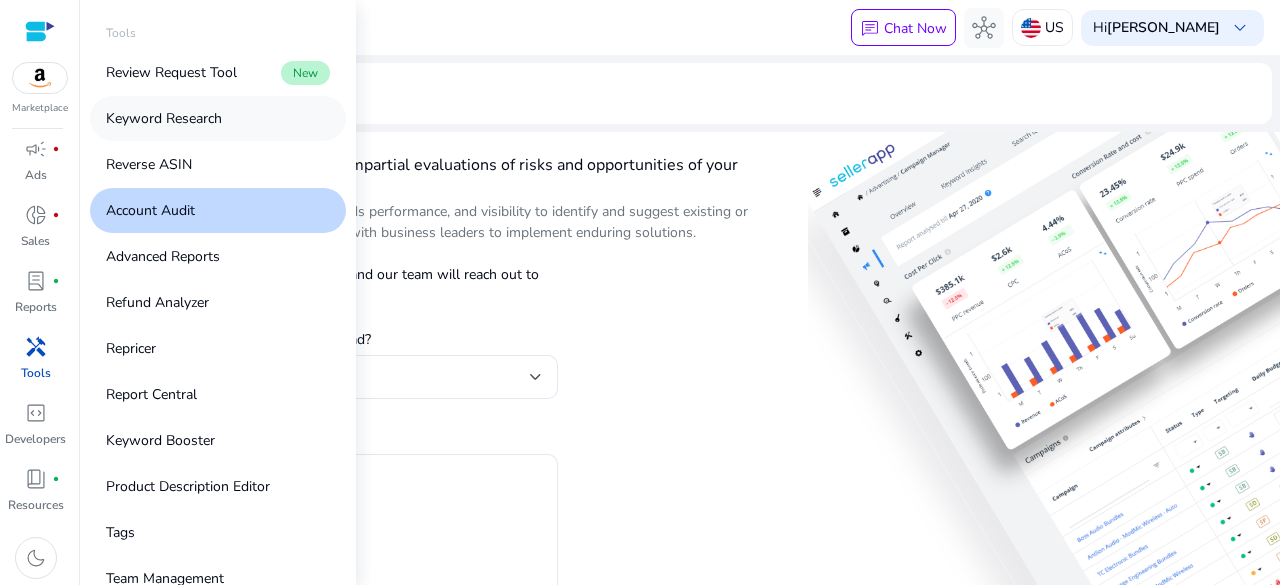 click on "Keyword Research" at bounding box center [164, 118] 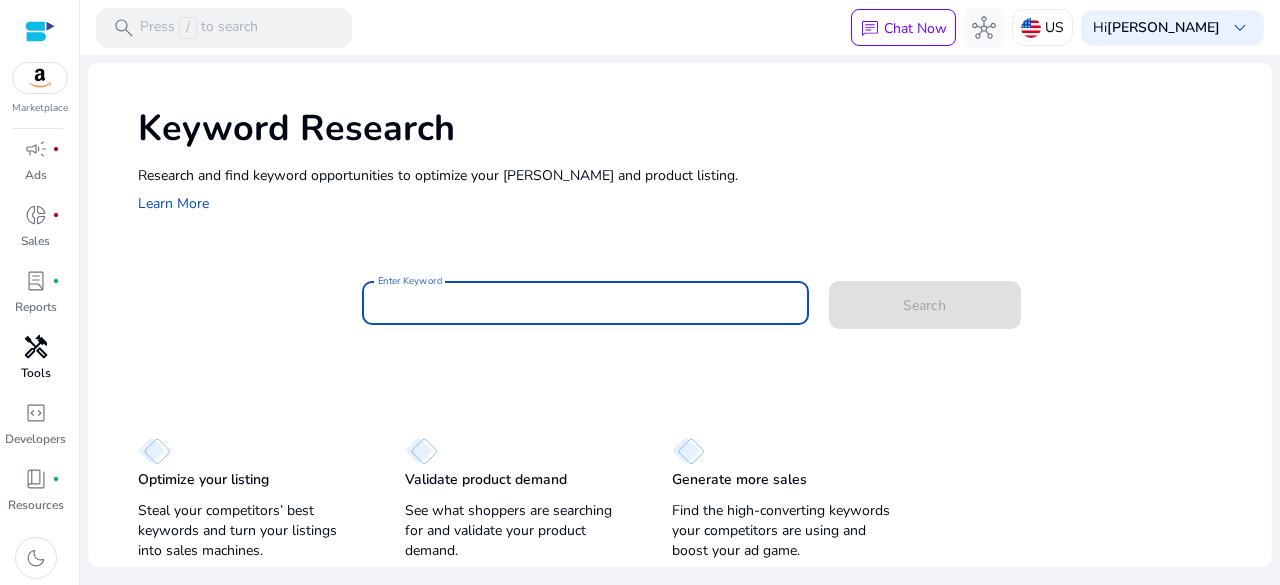 click on "Enter Keyword" at bounding box center [585, 303] 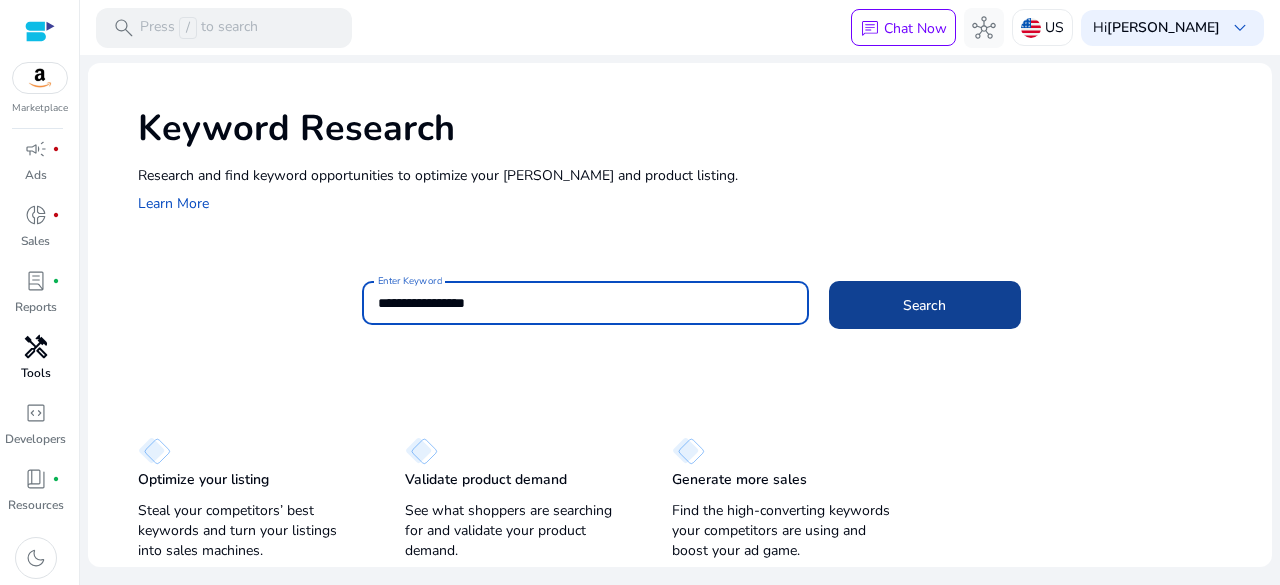 type on "**********" 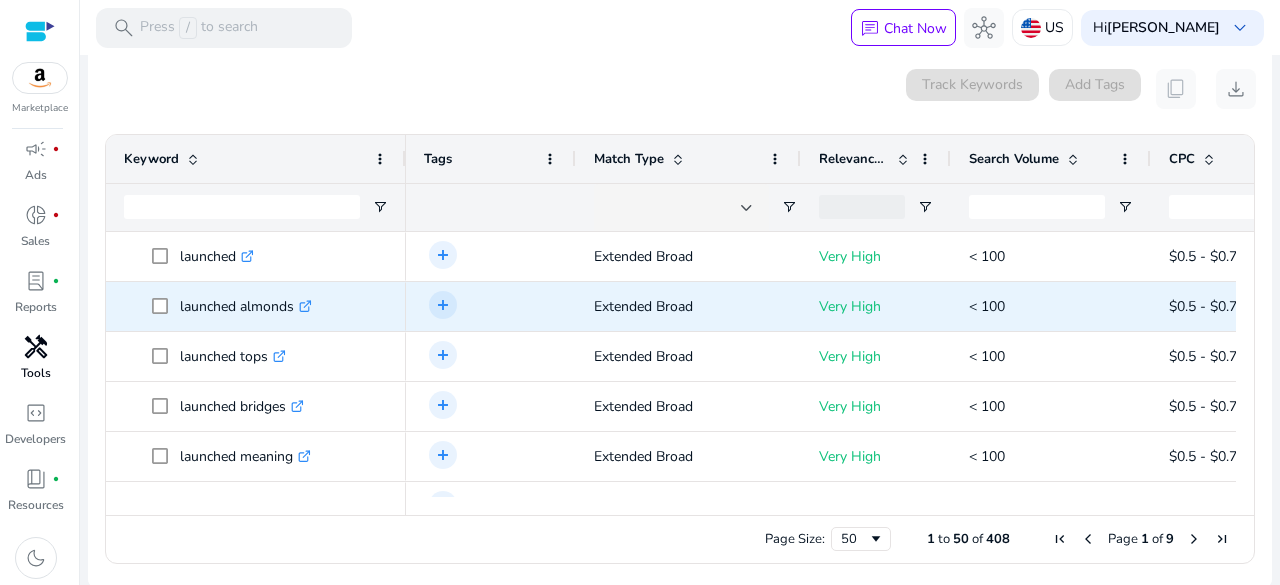scroll, scrollTop: 170, scrollLeft: 0, axis: vertical 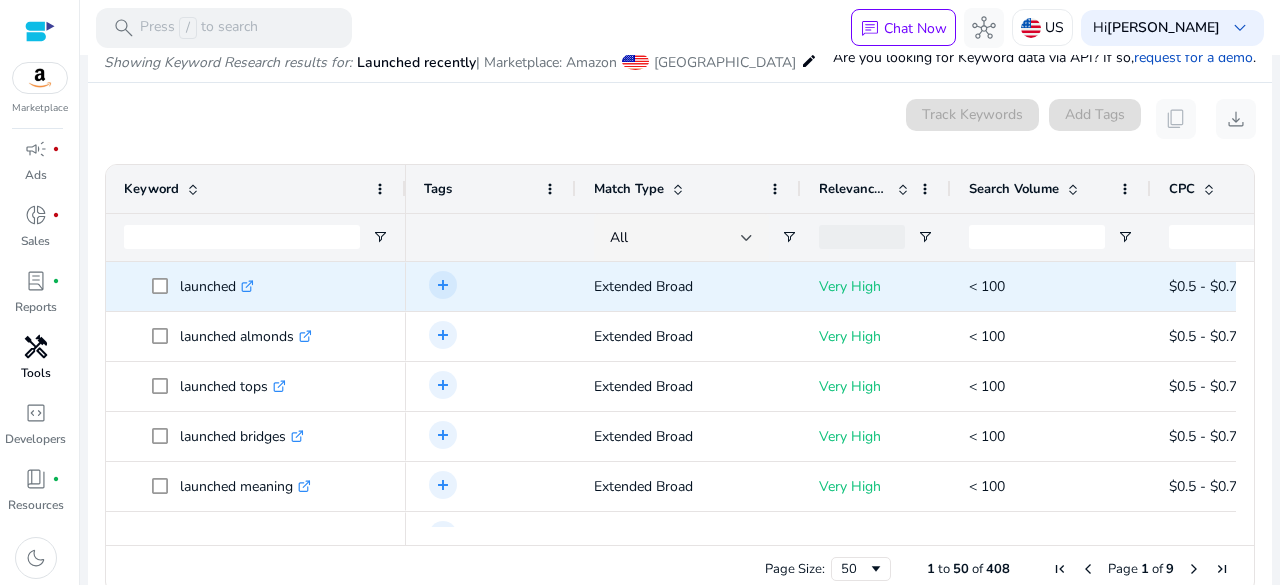 click on "Very High" at bounding box center (876, 286) 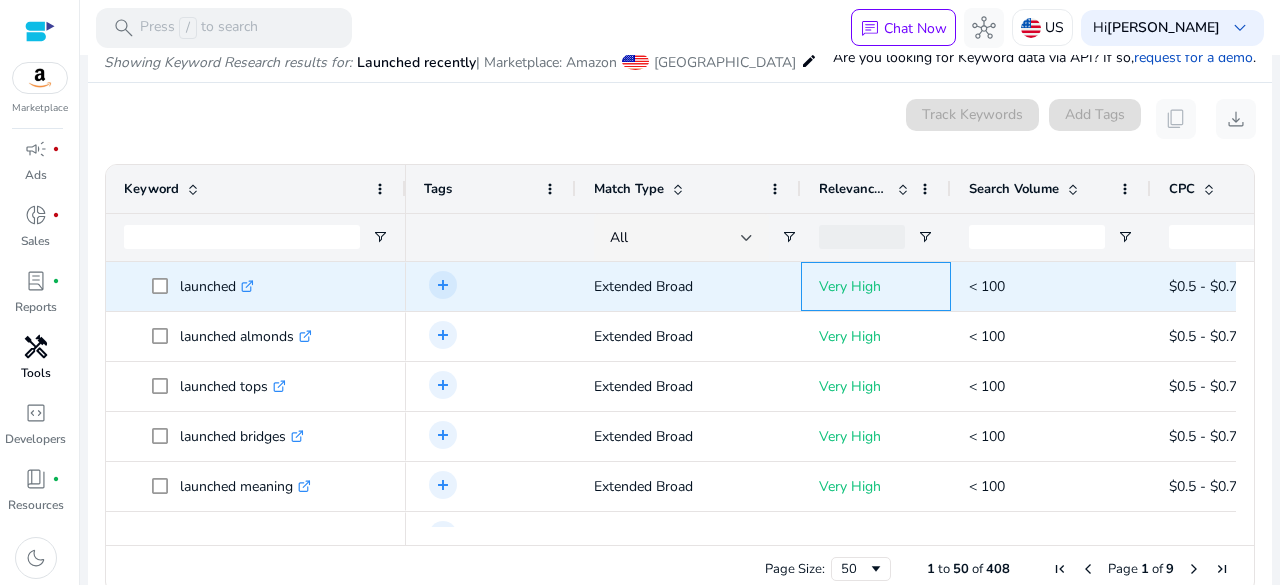click on "Very High" at bounding box center [876, 286] 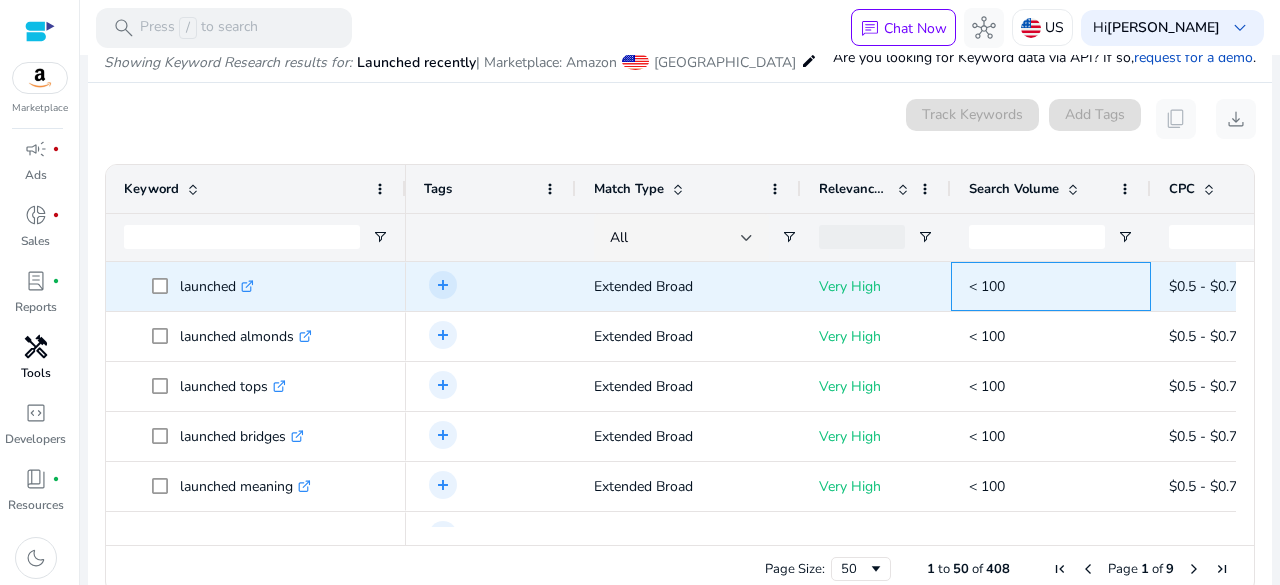 click on "< 100" at bounding box center (1051, 286) 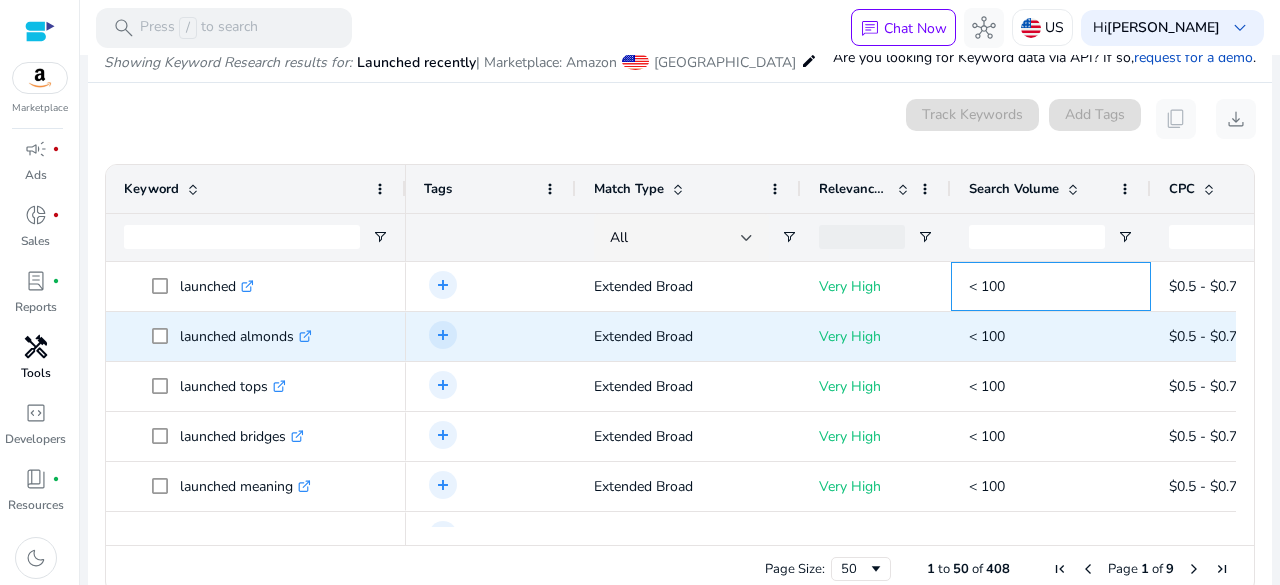 scroll, scrollTop: 301, scrollLeft: 0, axis: vertical 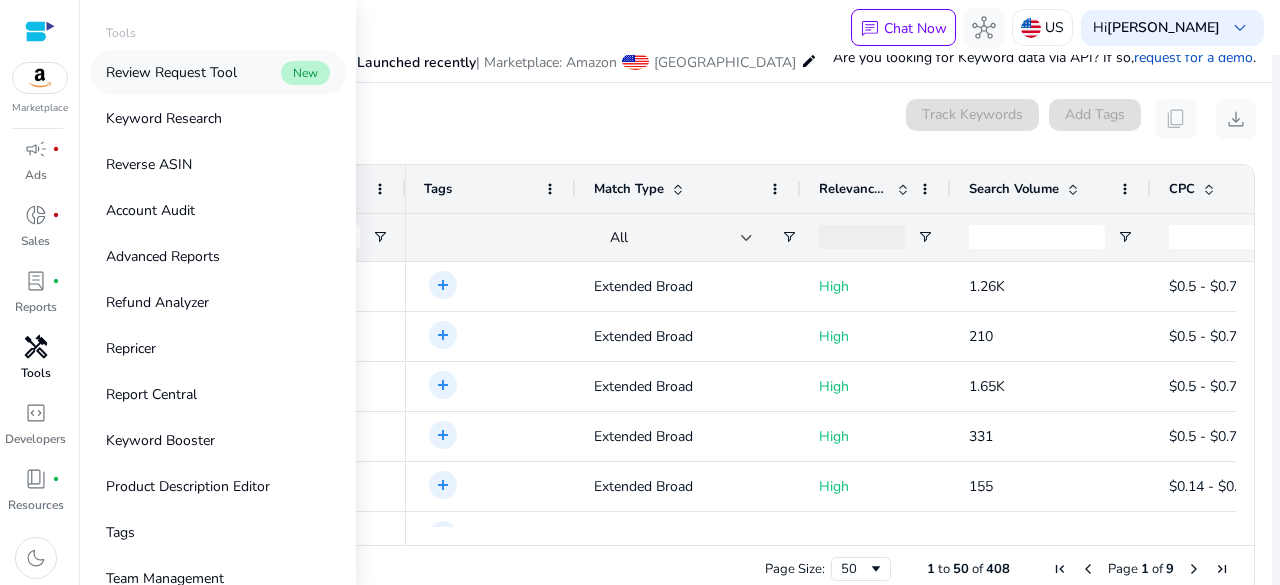 click on "Review Request Tool" at bounding box center [171, 72] 